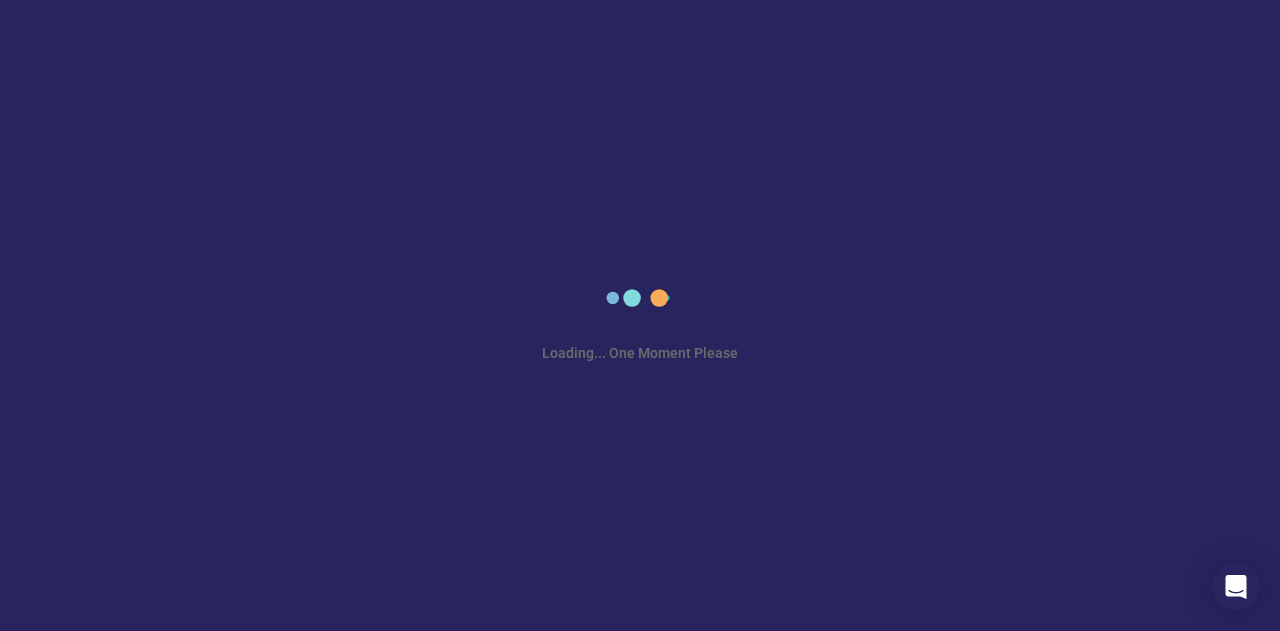 scroll, scrollTop: 0, scrollLeft: 0, axis: both 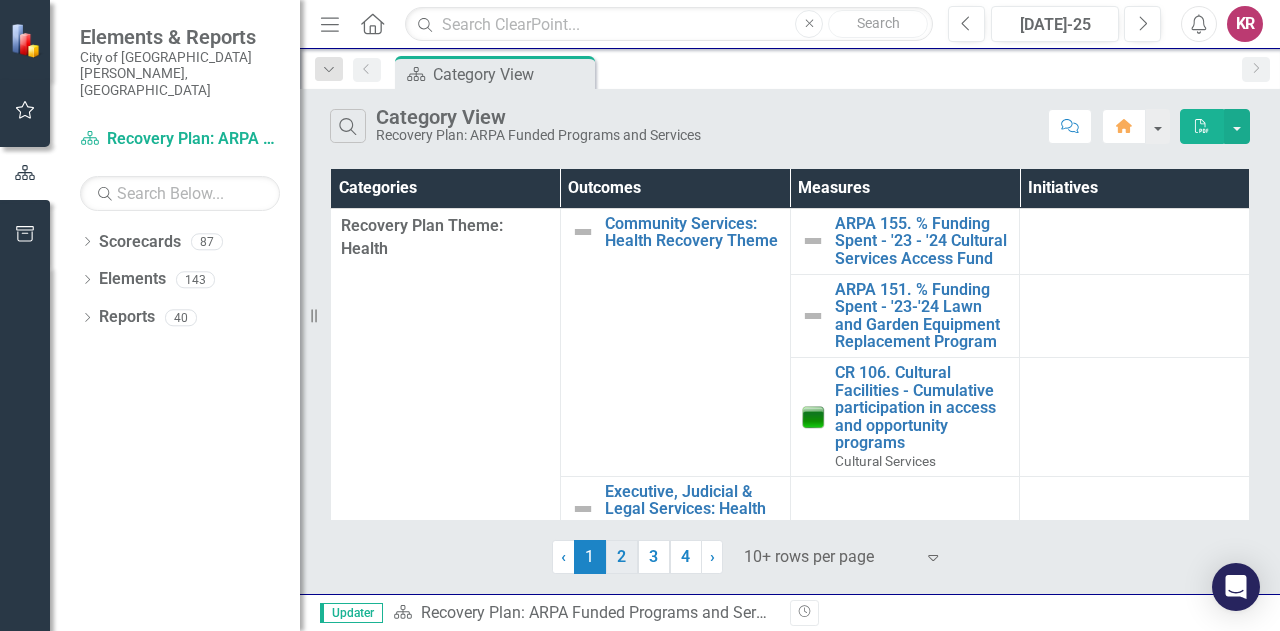 click on "2" at bounding box center [622, 557] 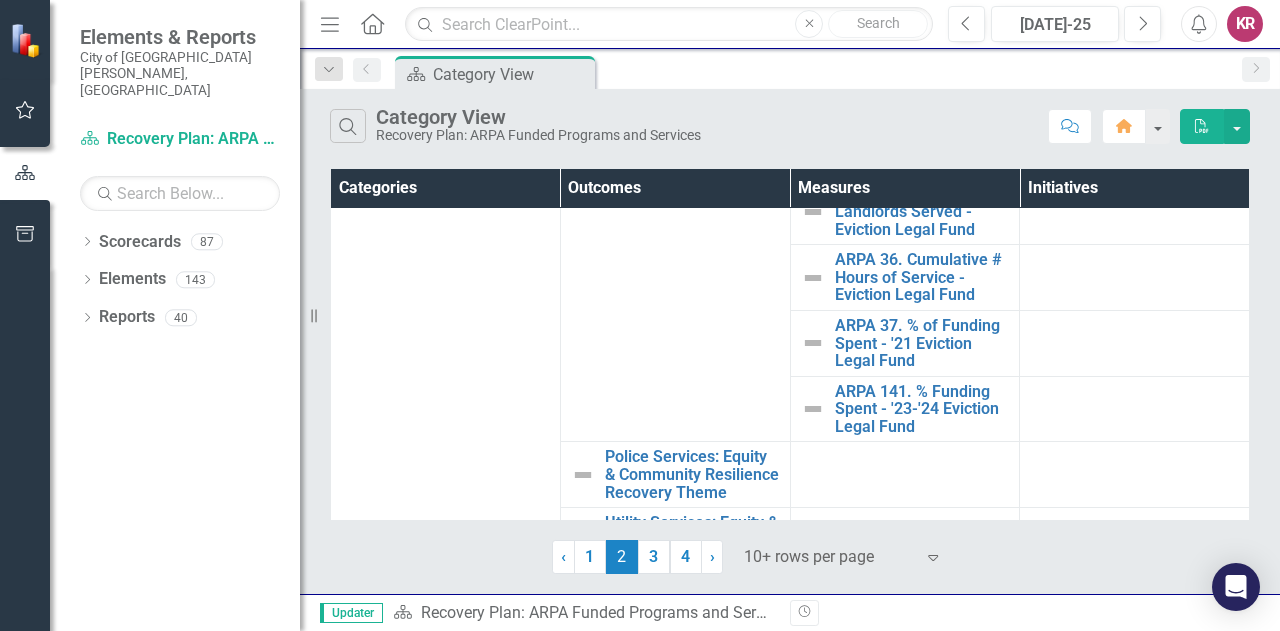 scroll, scrollTop: 1837, scrollLeft: 0, axis: vertical 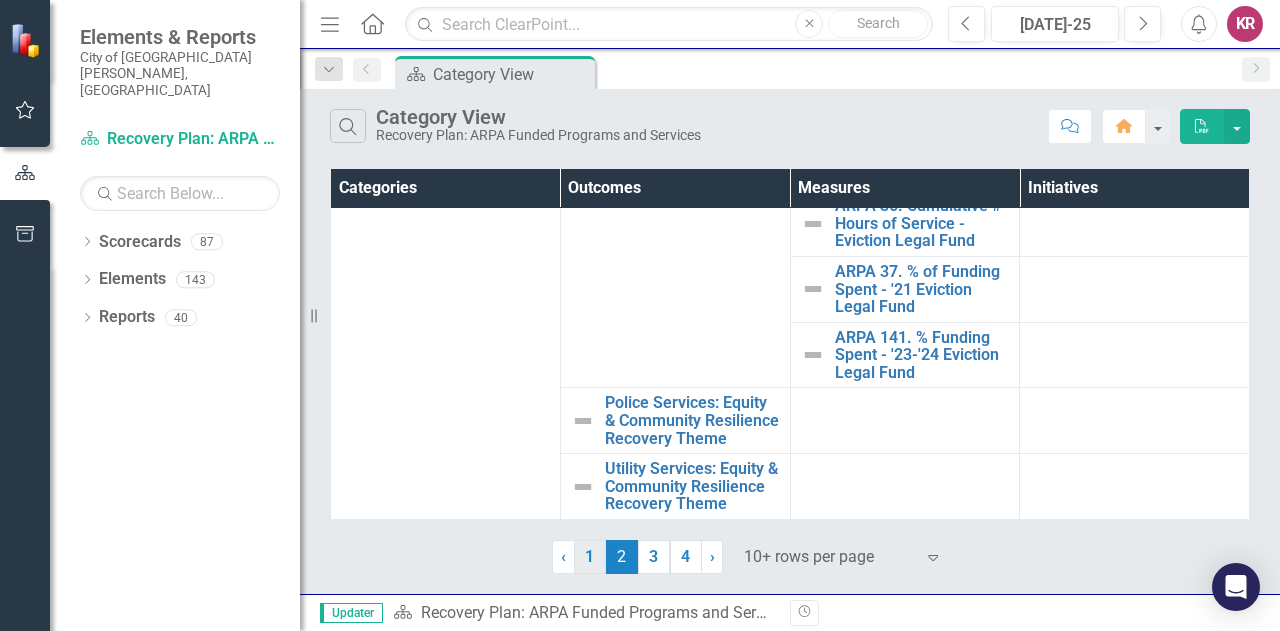 click on "1" at bounding box center [590, 557] 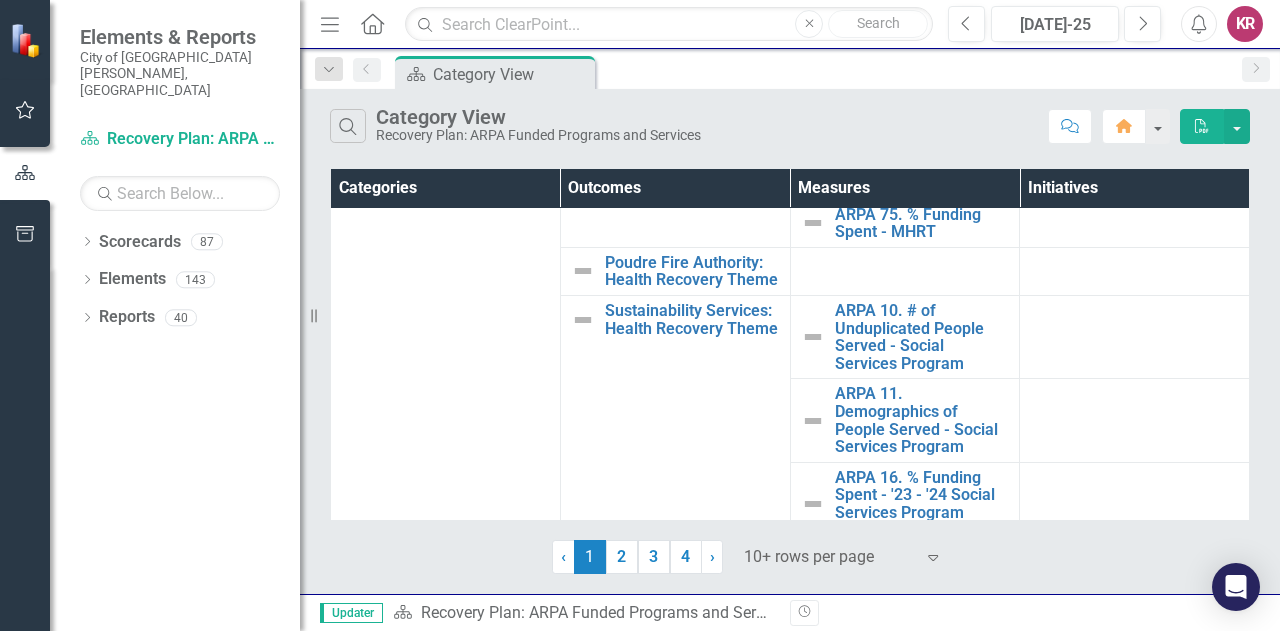 scroll, scrollTop: 901, scrollLeft: 0, axis: vertical 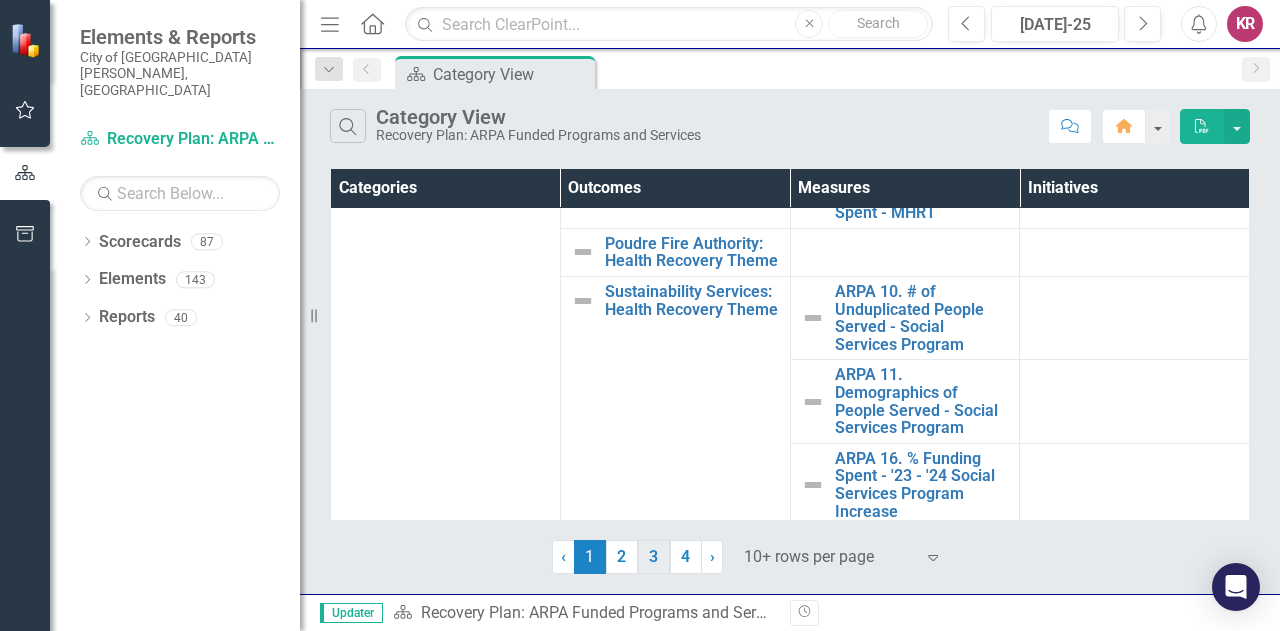 click on "3" at bounding box center (654, 557) 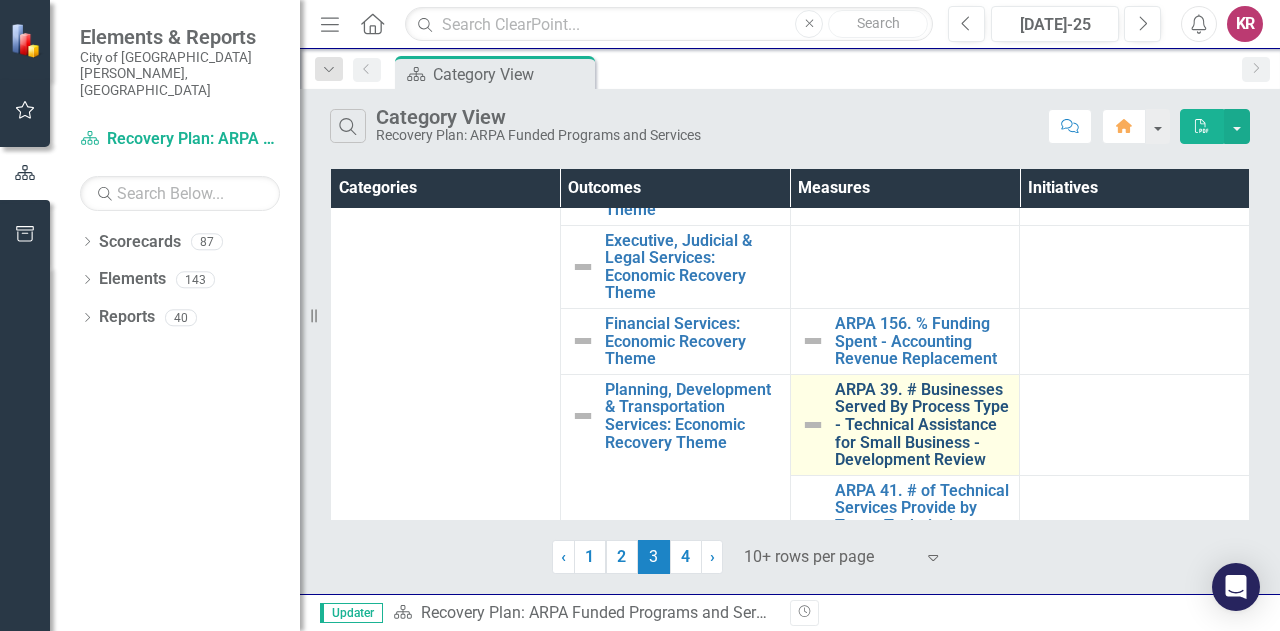 scroll, scrollTop: 45, scrollLeft: 0, axis: vertical 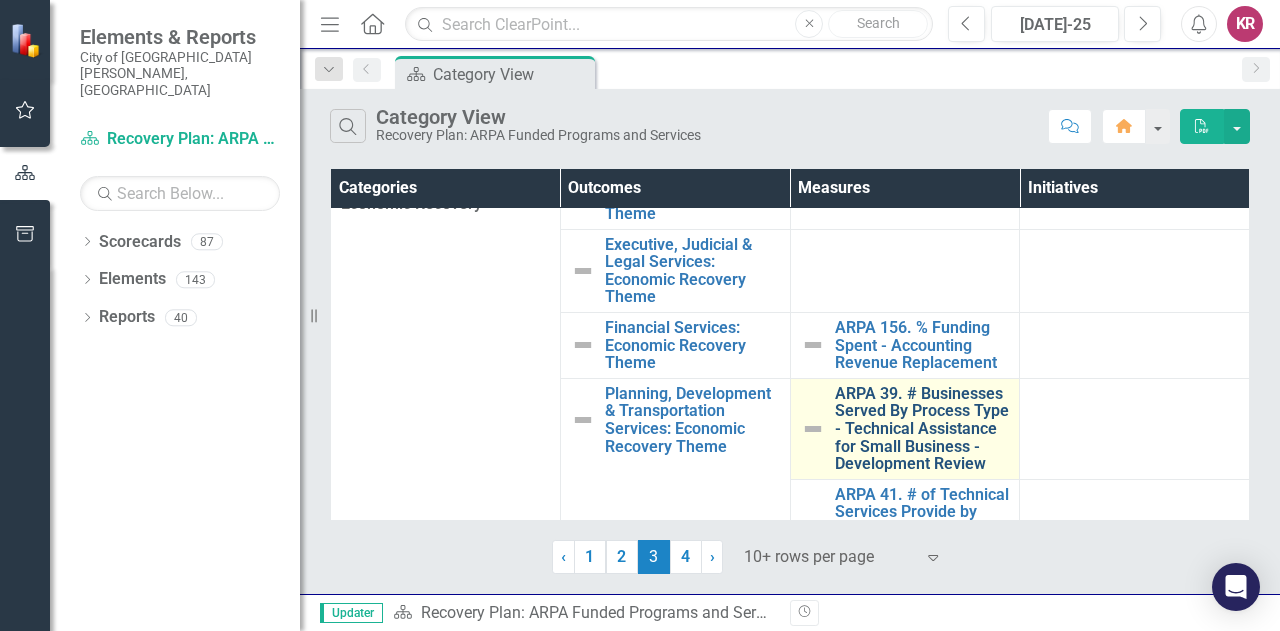 click on "ARPA 39. # Businesses Served By Process Type - Technical Assistance for Small Business - Development Review" at bounding box center (922, 429) 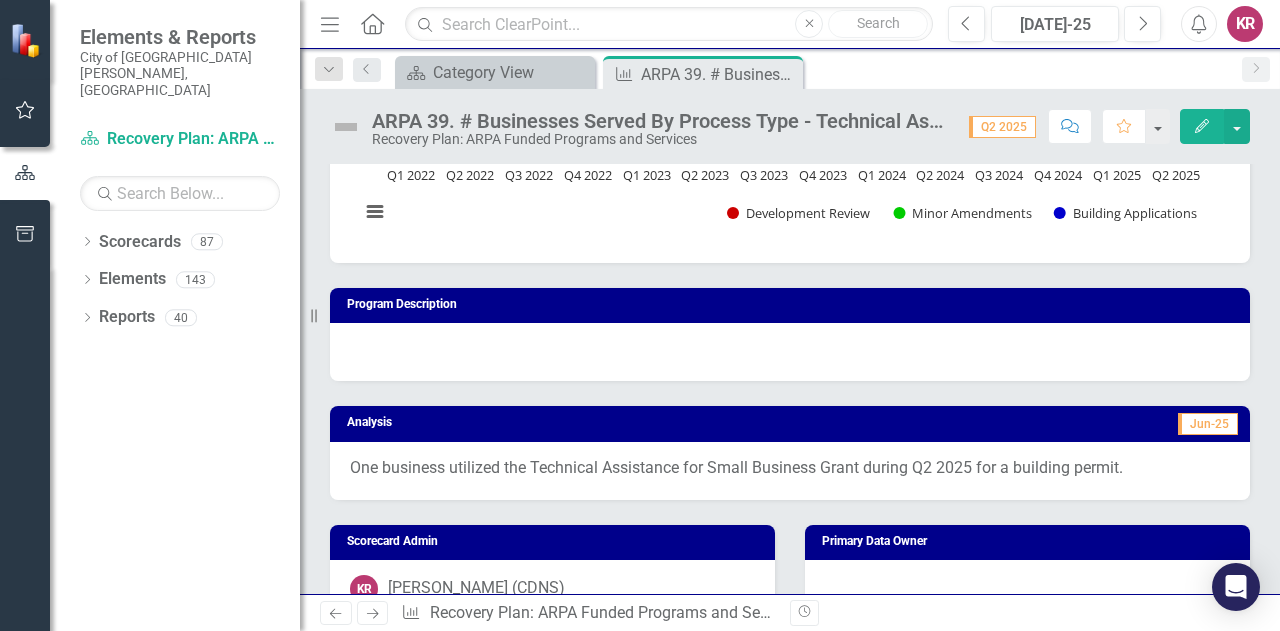 scroll, scrollTop: 272, scrollLeft: 0, axis: vertical 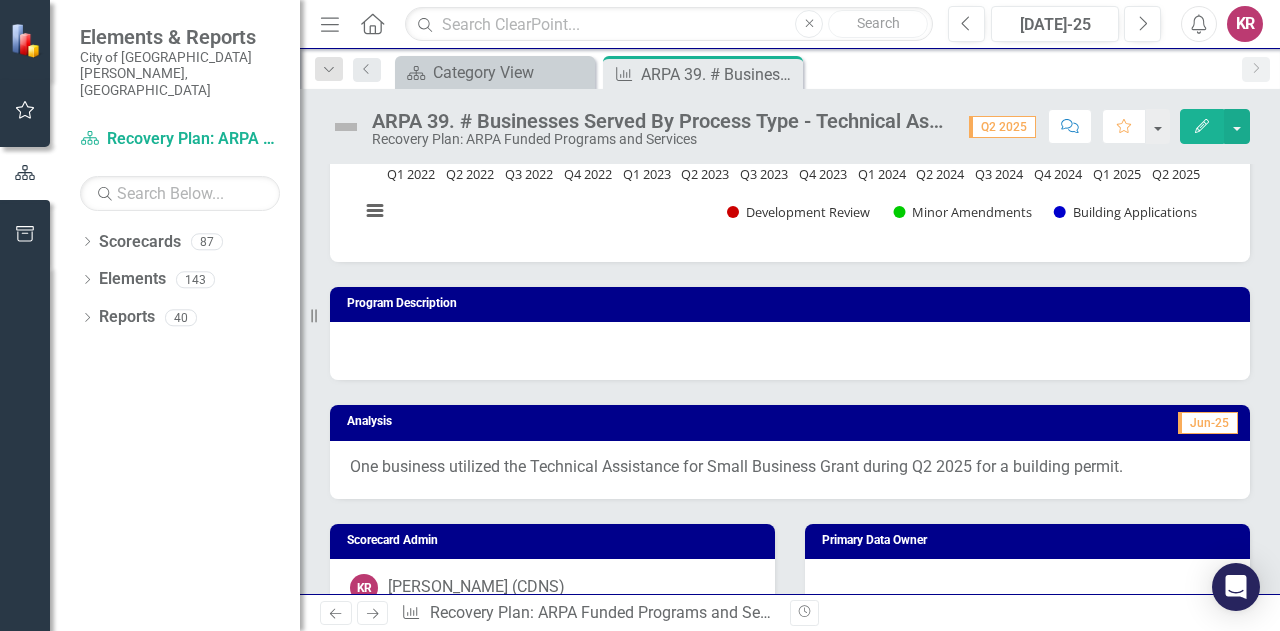 click 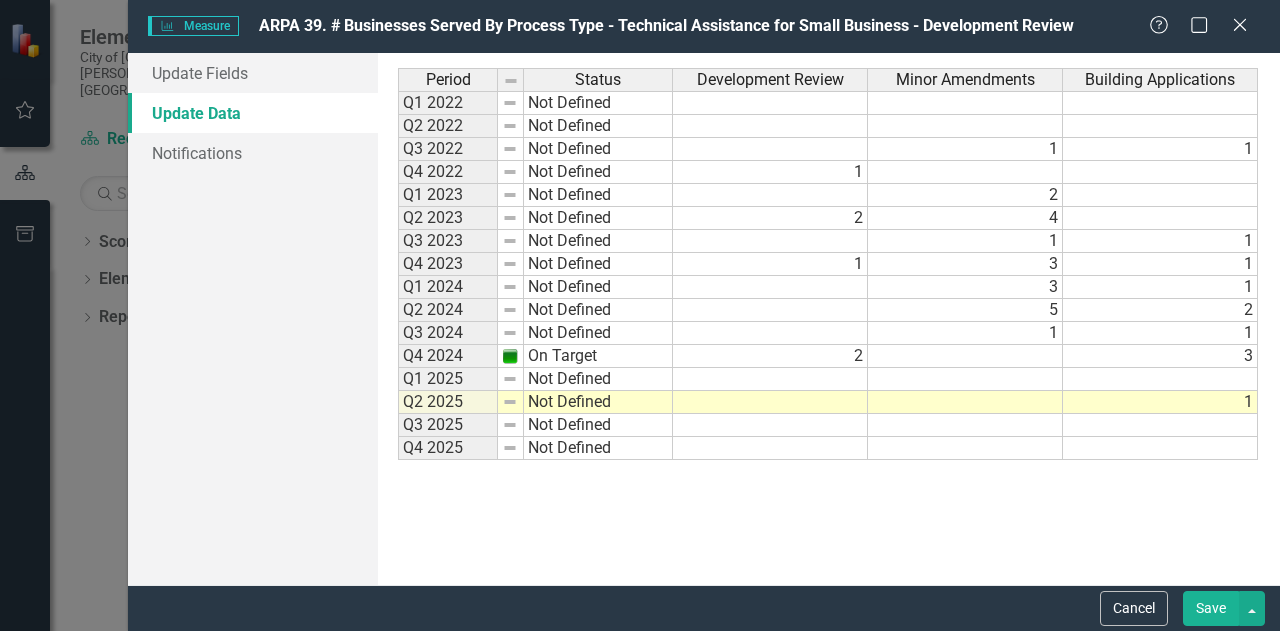 scroll, scrollTop: 0, scrollLeft: 0, axis: both 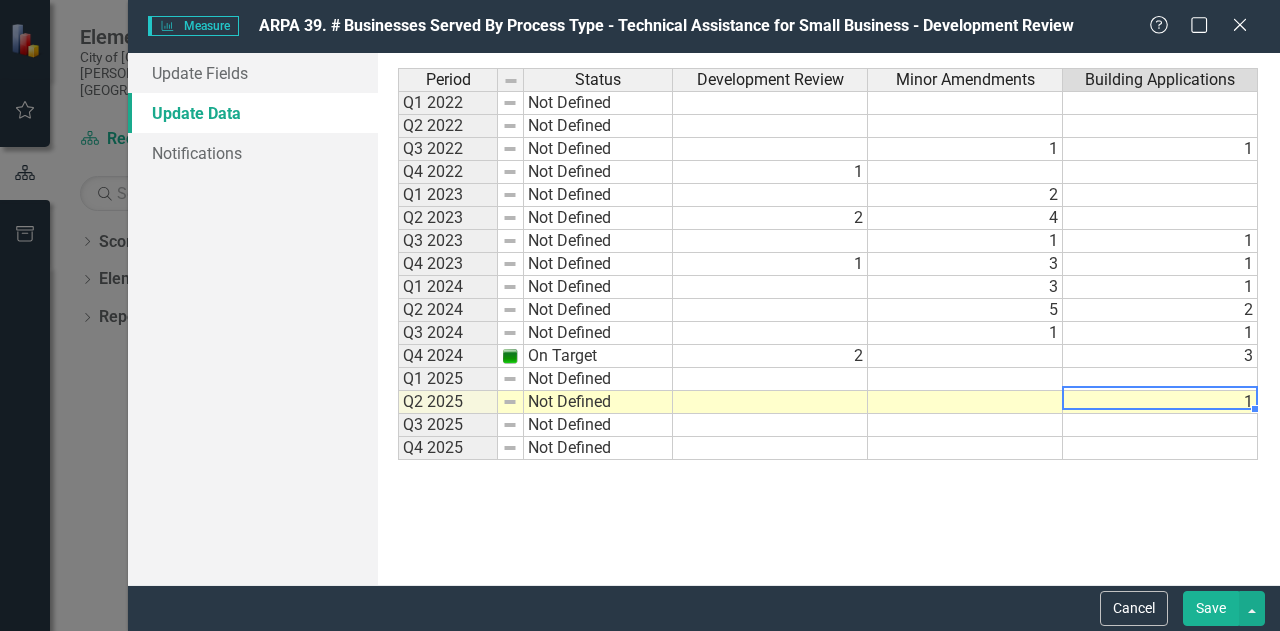 type 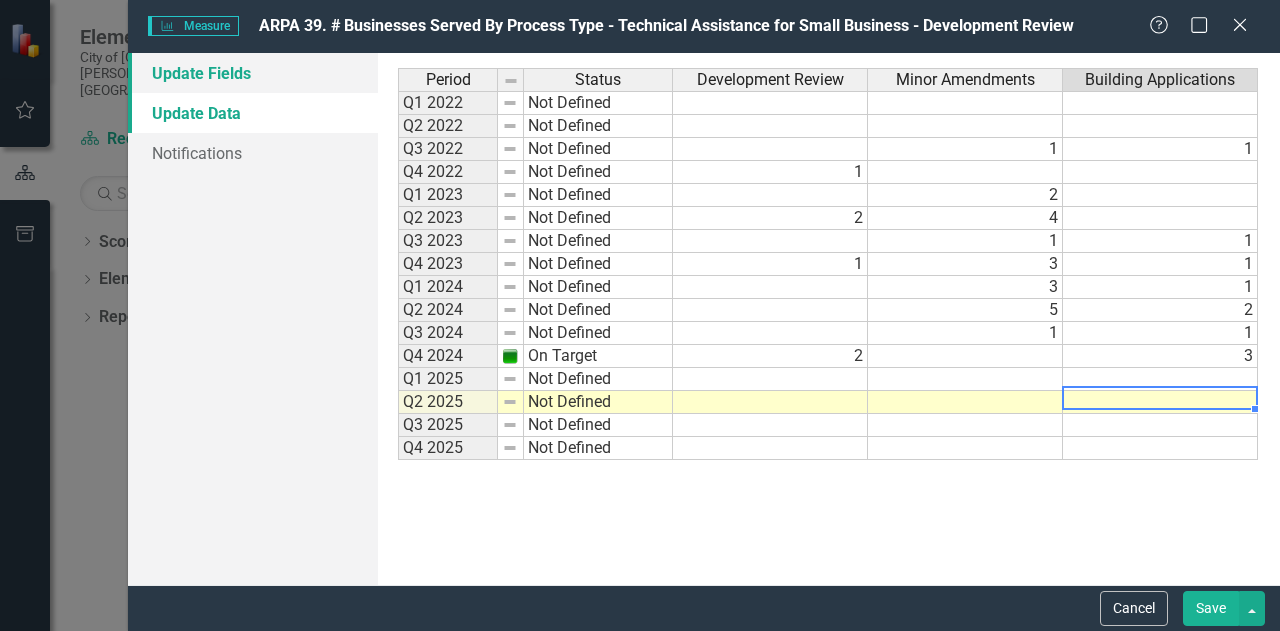 click on "Update Fields" at bounding box center (253, 73) 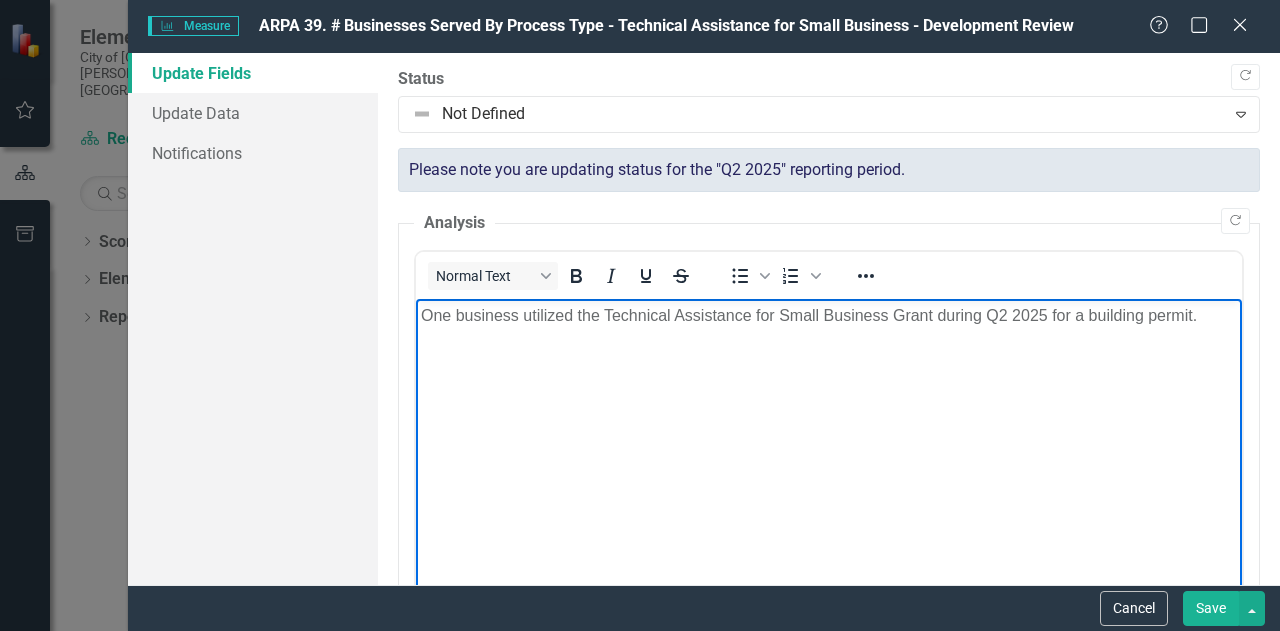 drag, startPoint x: 1208, startPoint y: 312, endPoint x: 415, endPoint y: 322, distance: 793.06305 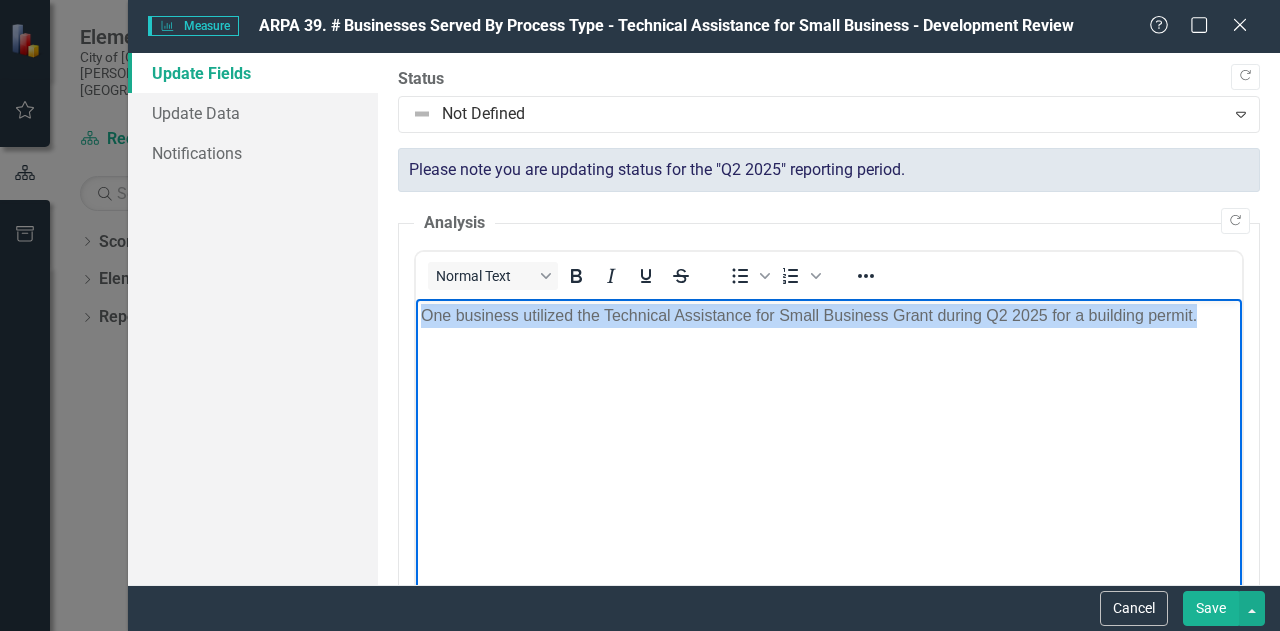 drag, startPoint x: 1209, startPoint y: 318, endPoint x: 369, endPoint y: 322, distance: 840.0095 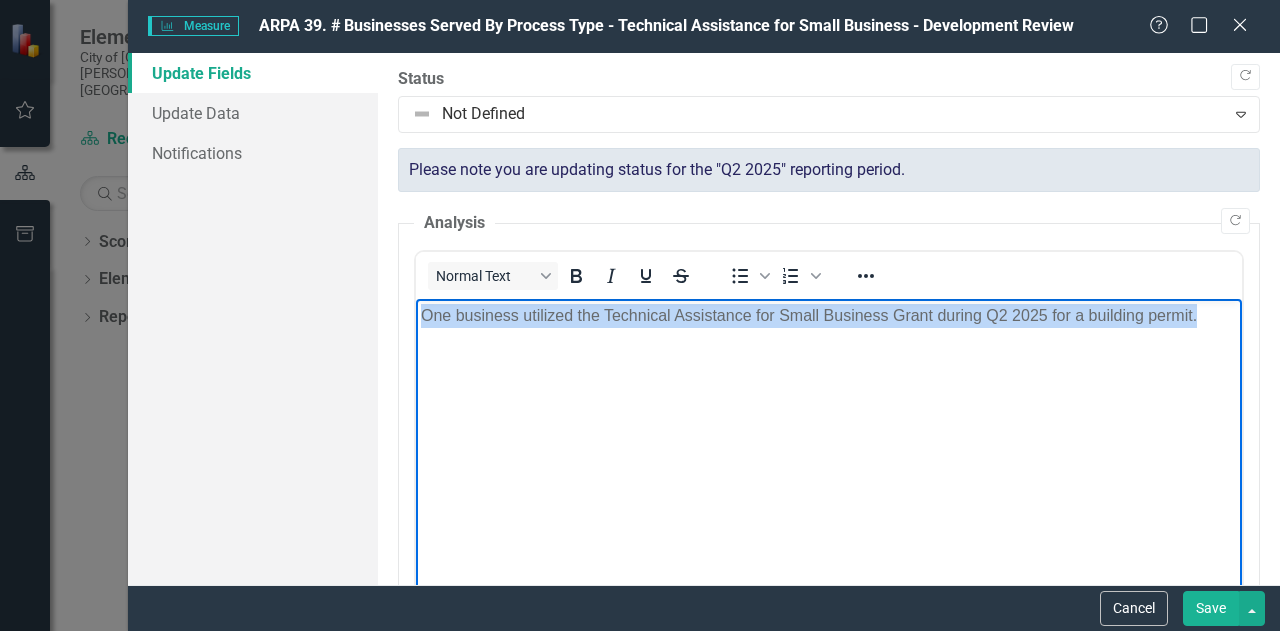 type 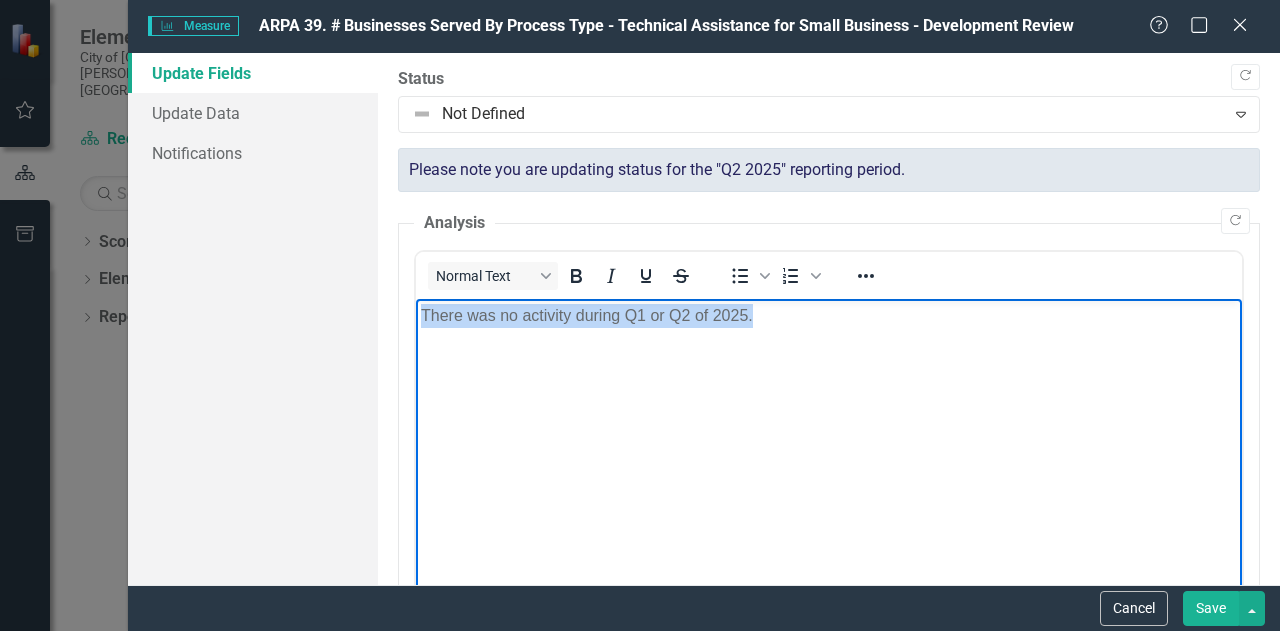 drag, startPoint x: 773, startPoint y: 304, endPoint x: 362, endPoint y: 322, distance: 411.39398 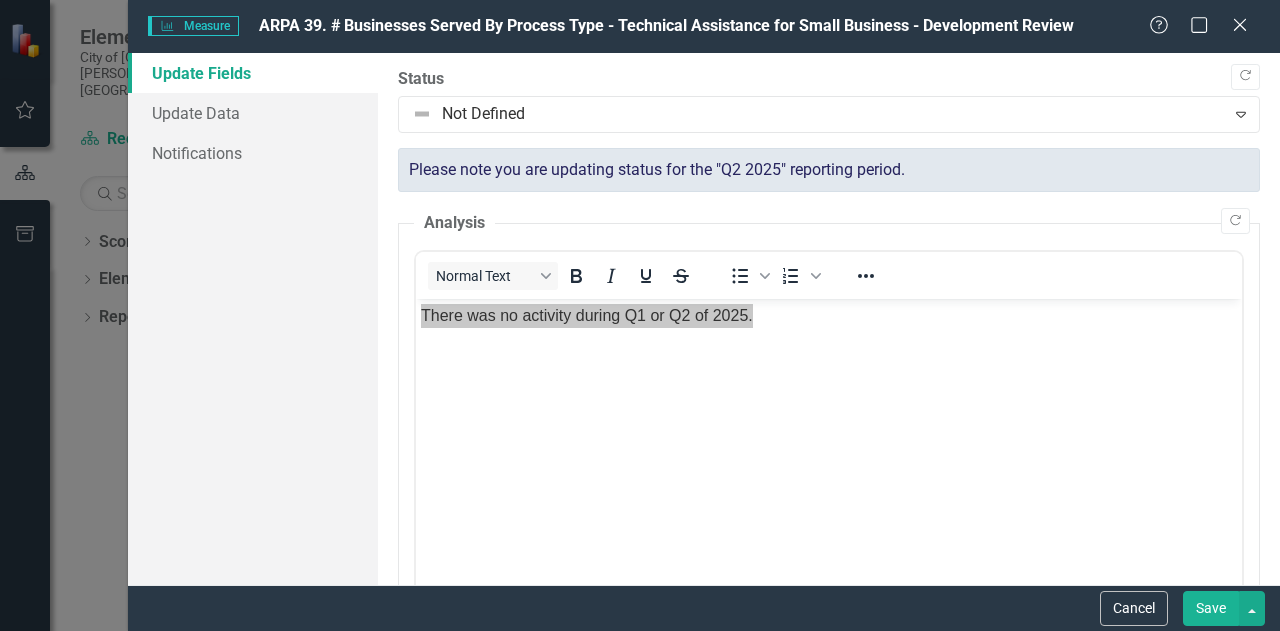 click on "Save" at bounding box center [1211, 608] 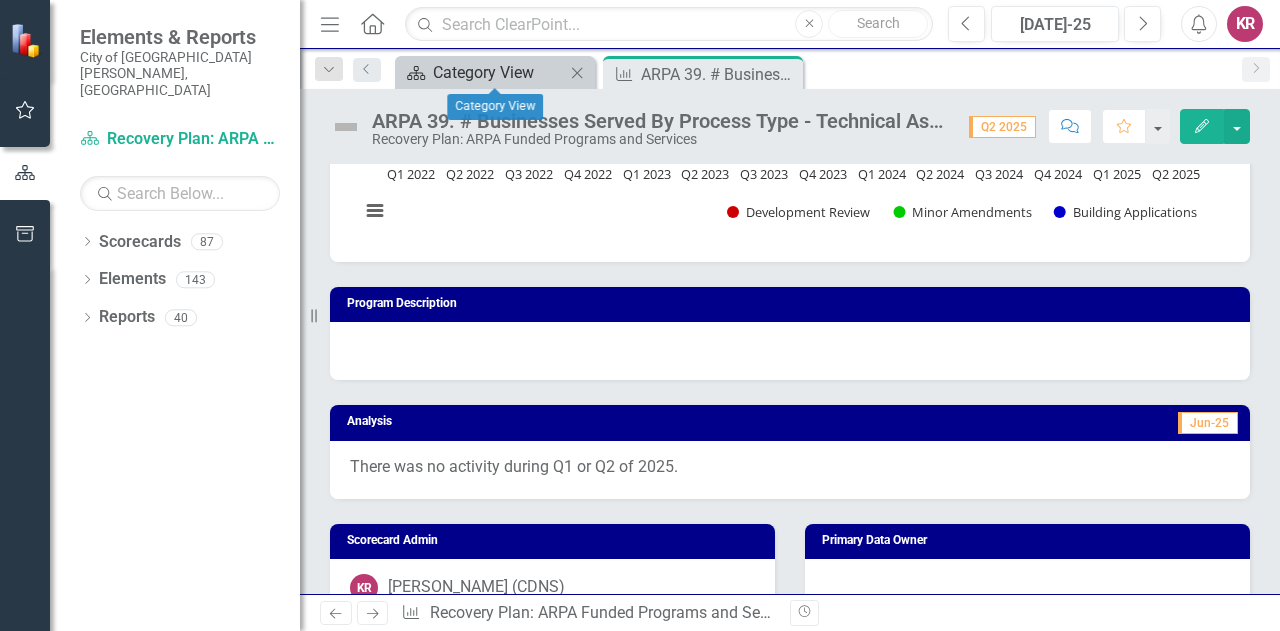 click on "Category View" at bounding box center [499, 72] 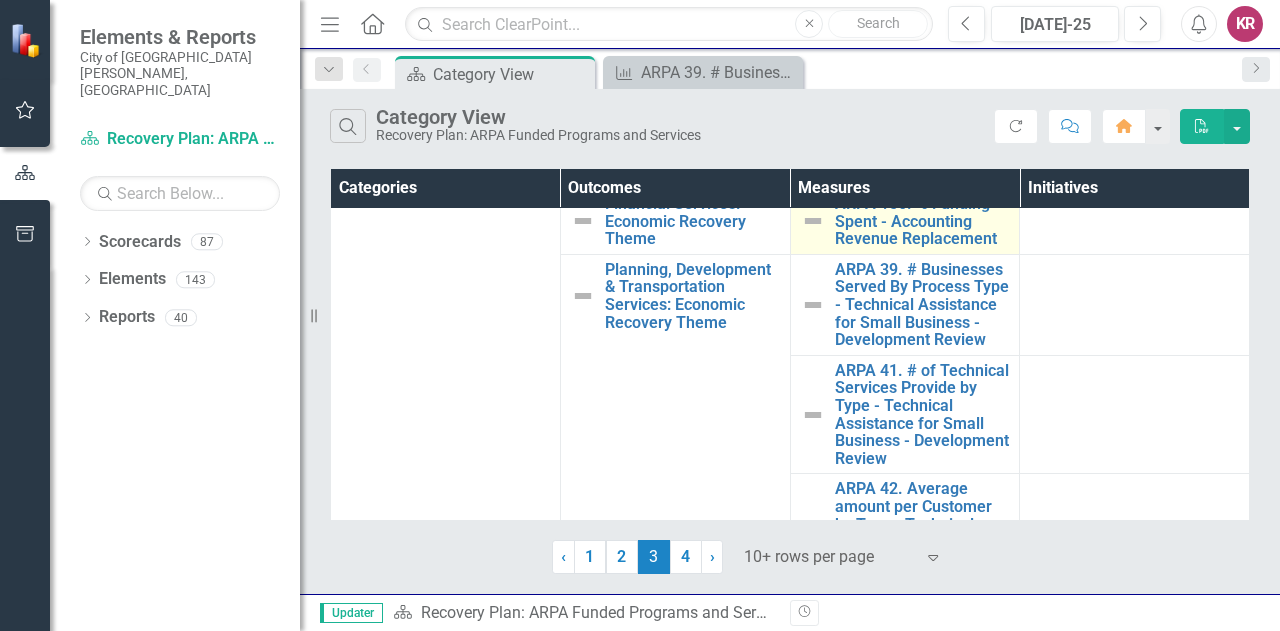 scroll, scrollTop: 172, scrollLeft: 0, axis: vertical 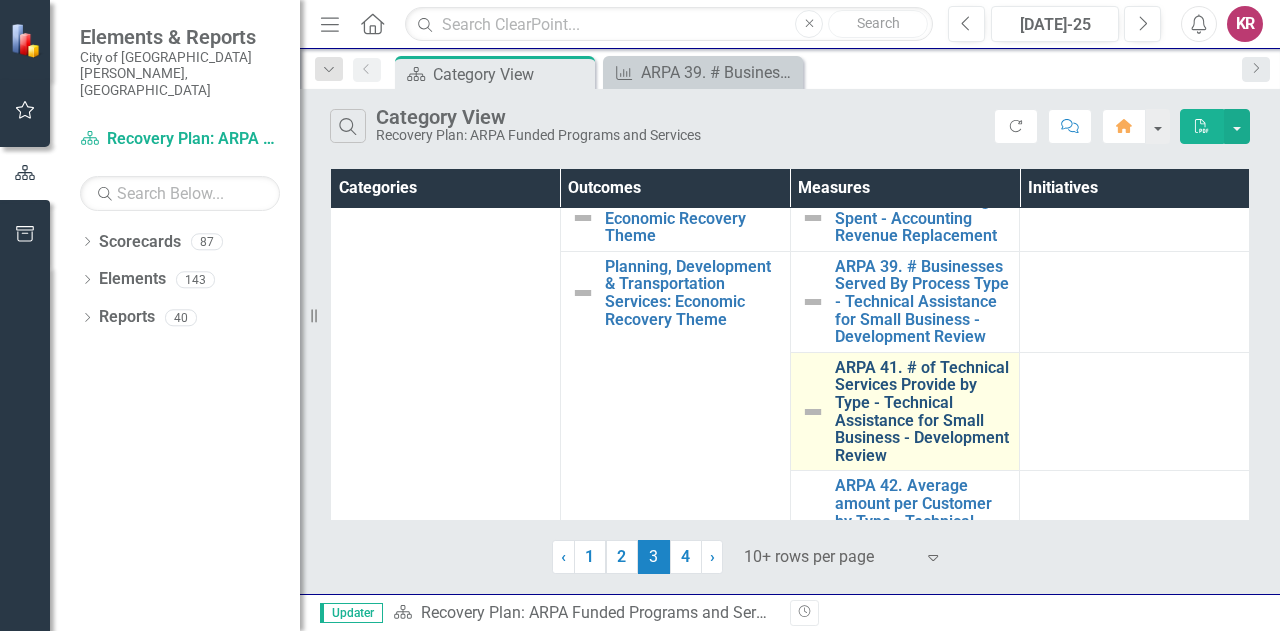 click on "ARPA 41. # of Technical Services Provide by Type - Technical Assistance for Small Business - Development Review" at bounding box center [922, 412] 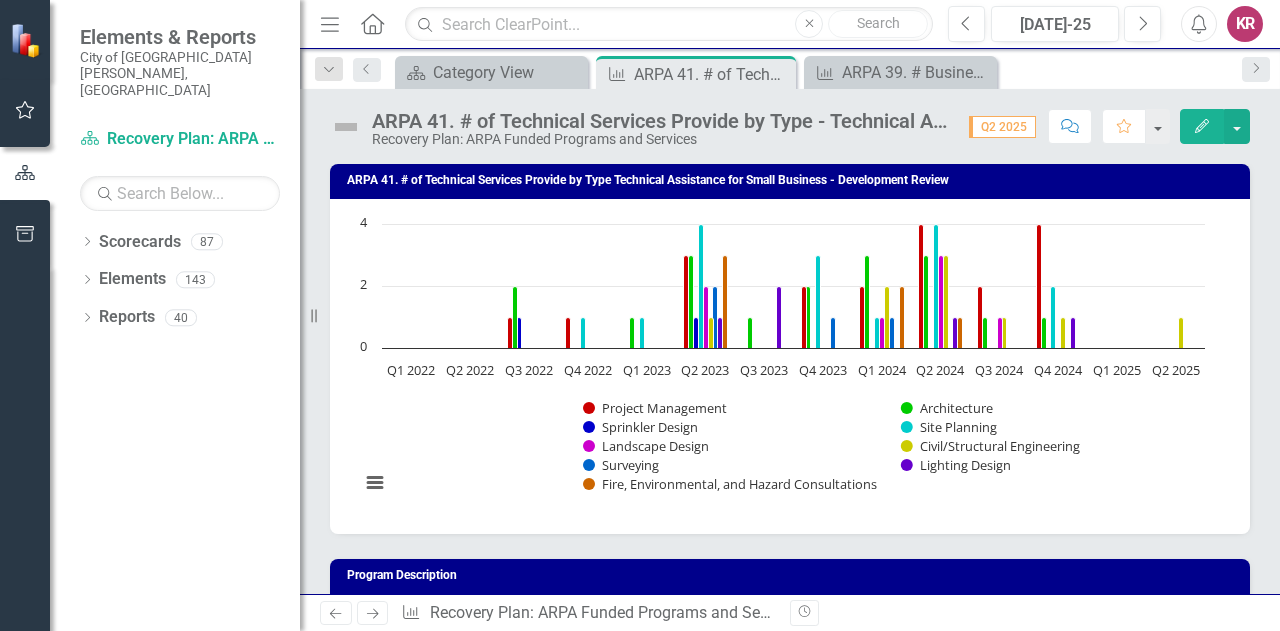 drag, startPoint x: 1243, startPoint y: 133, endPoint x: 1217, endPoint y: 125, distance: 27.202942 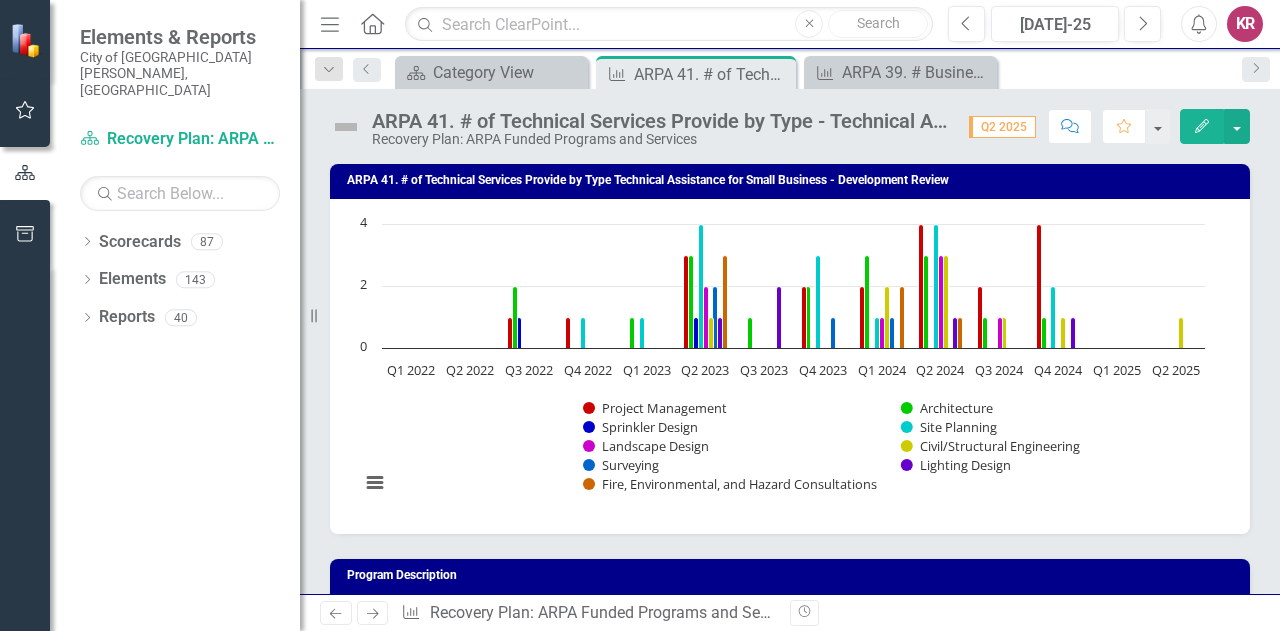click on "Edit" at bounding box center (1202, 126) 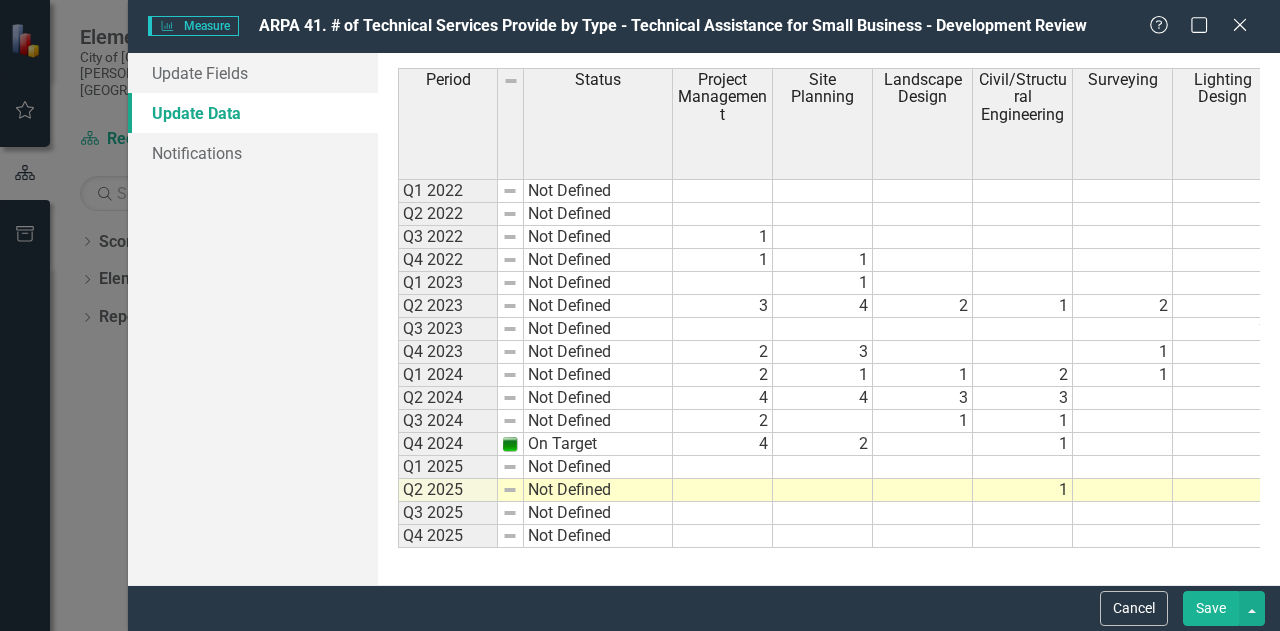 scroll, scrollTop: 0, scrollLeft: 0, axis: both 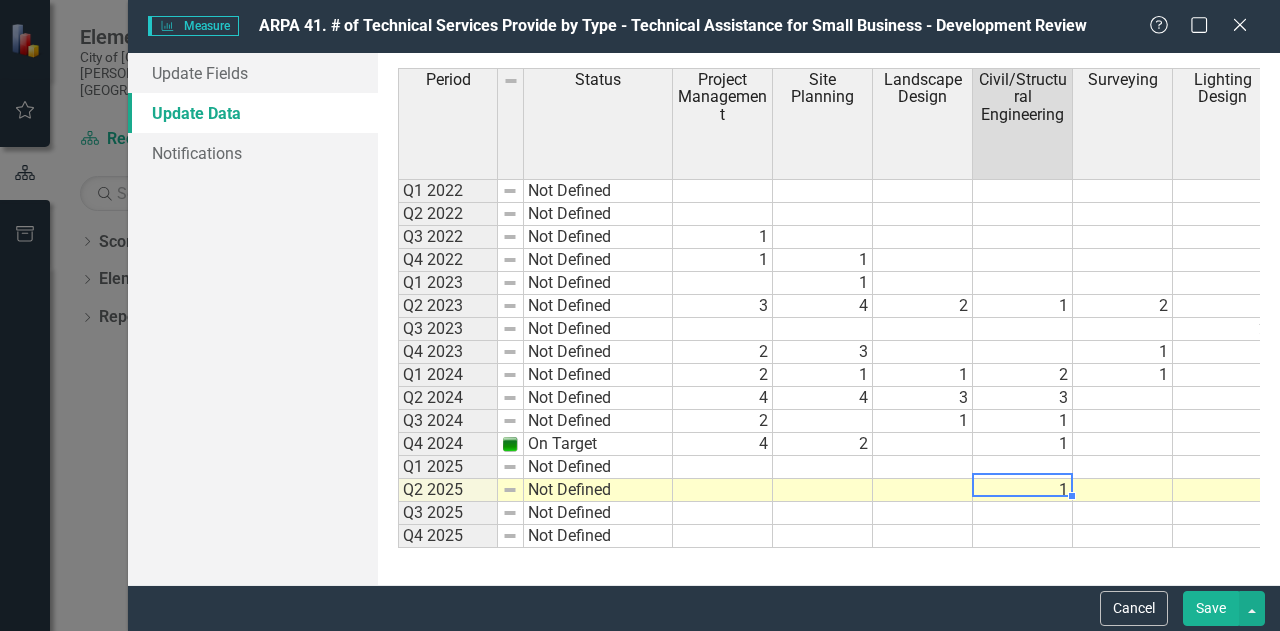 type 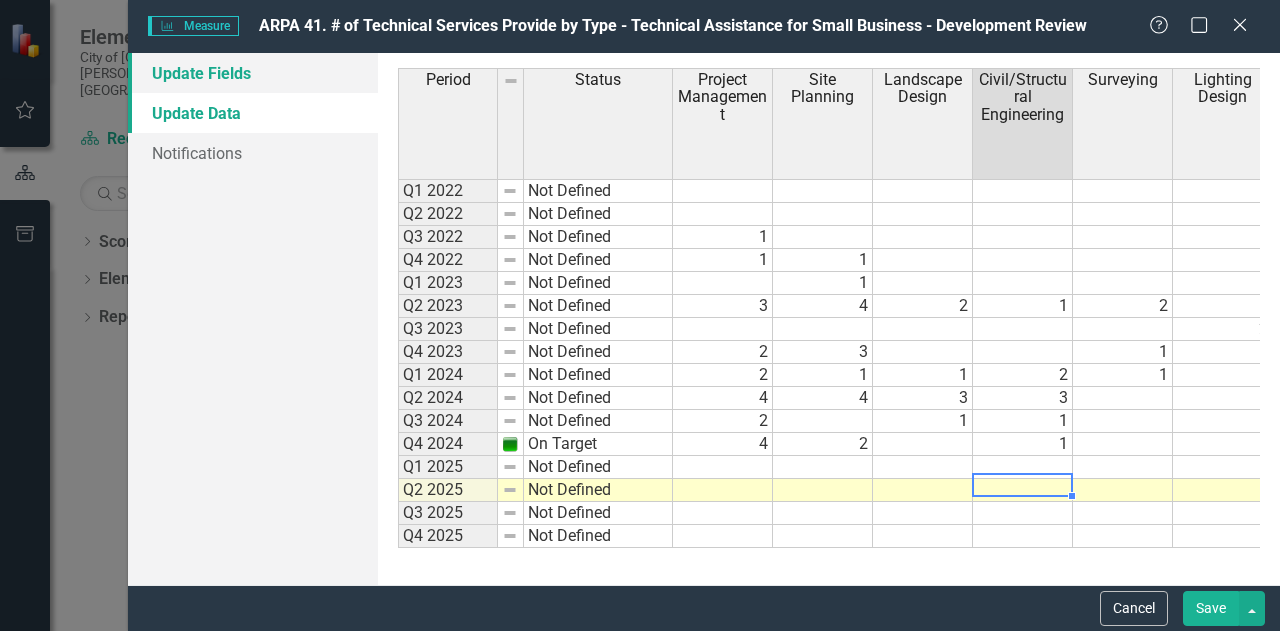 click on "Update Fields" at bounding box center [253, 73] 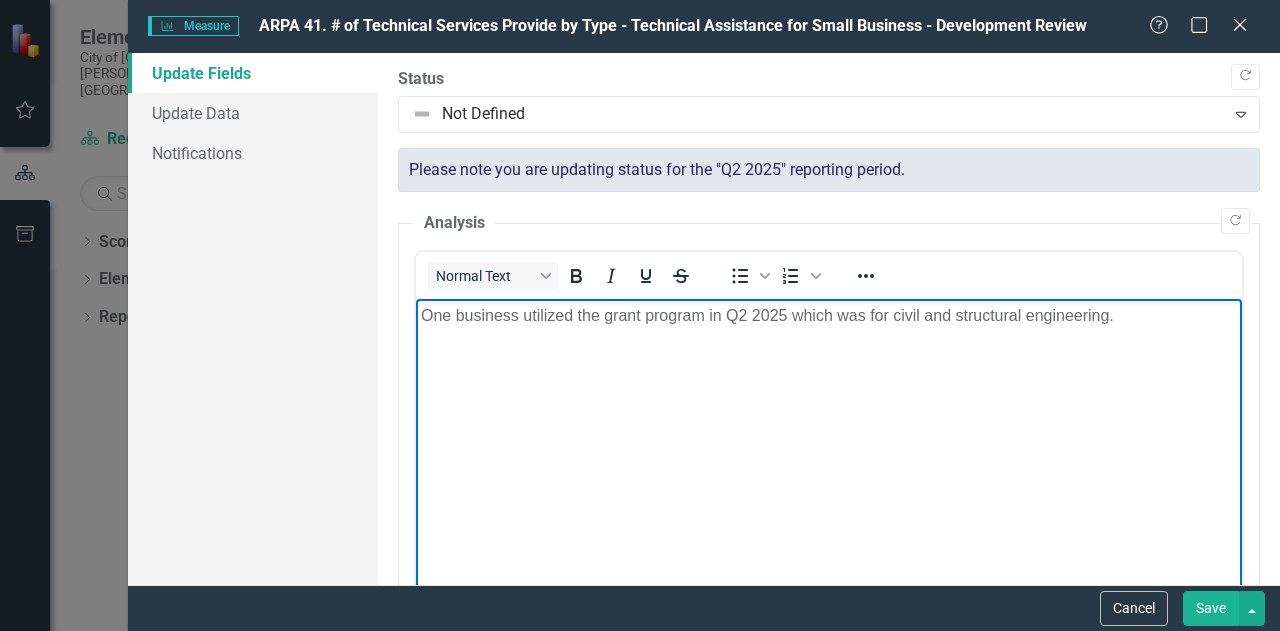drag, startPoint x: 1134, startPoint y: 308, endPoint x: 418, endPoint y: 323, distance: 716.1571 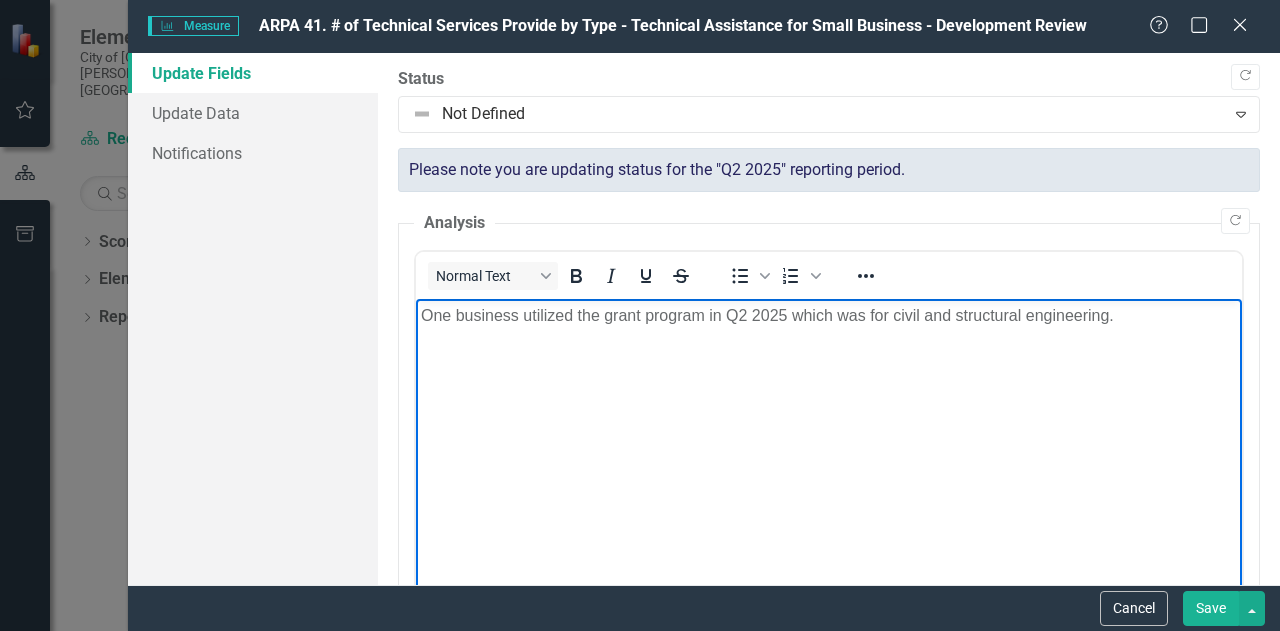 drag, startPoint x: 418, startPoint y: 323, endPoint x: 428, endPoint y: 329, distance: 11.661903 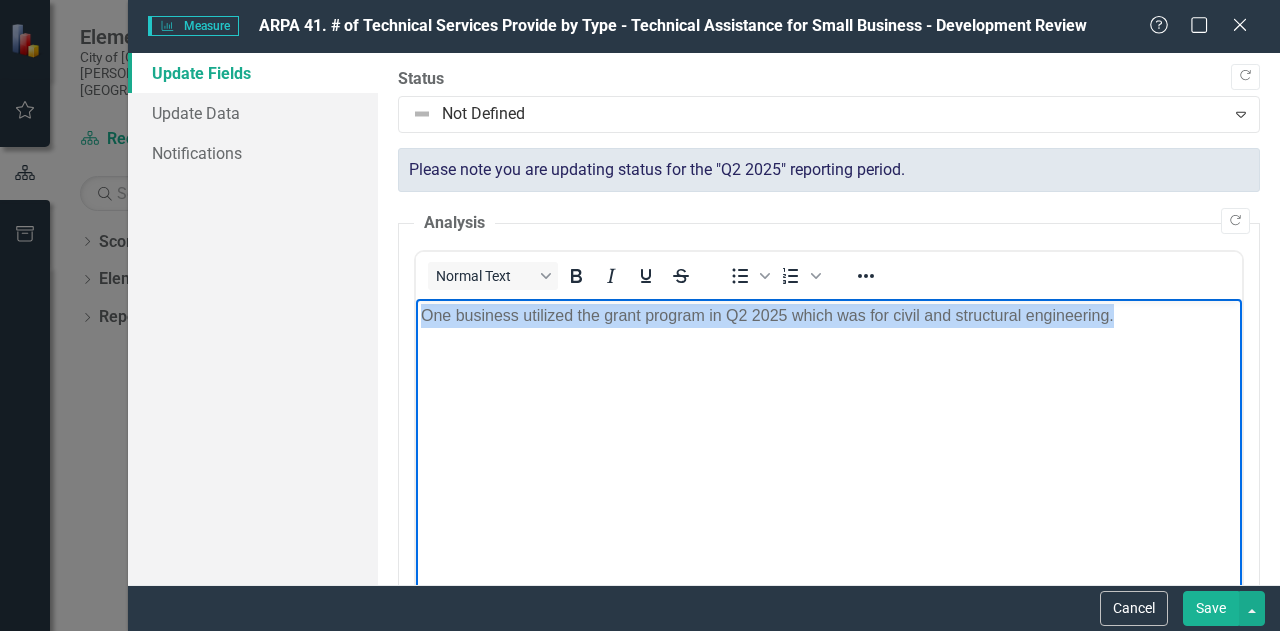 drag, startPoint x: 1118, startPoint y: 318, endPoint x: 422, endPoint y: 332, distance: 696.1408 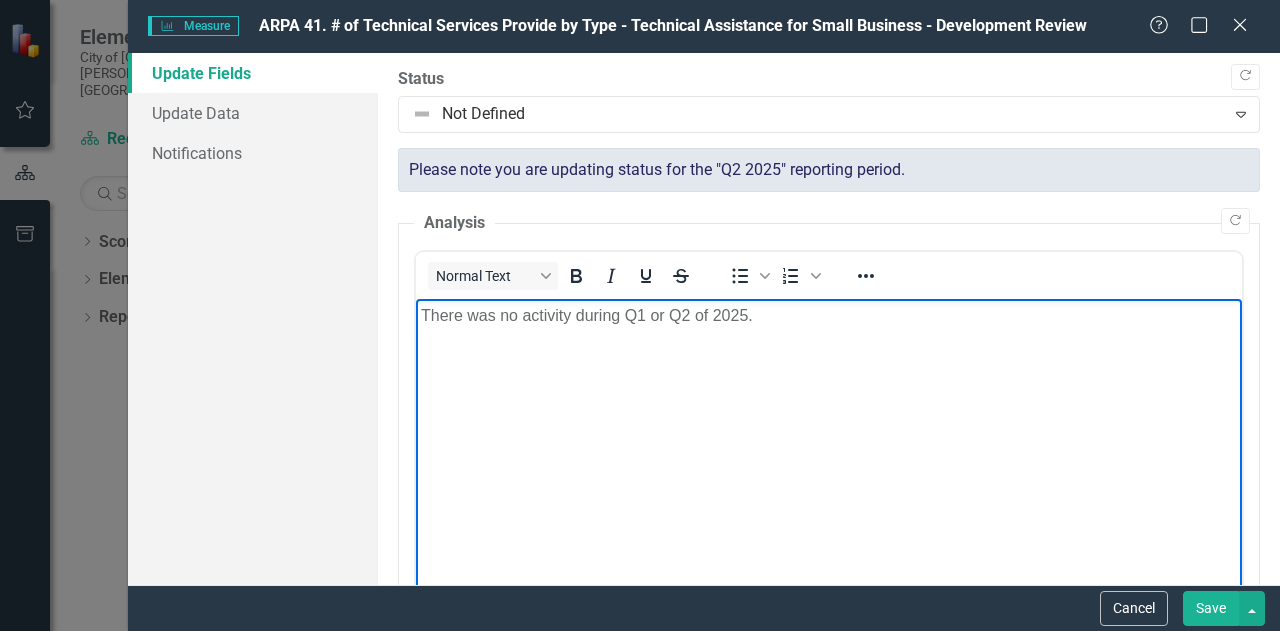 click on "Save" at bounding box center [1211, 608] 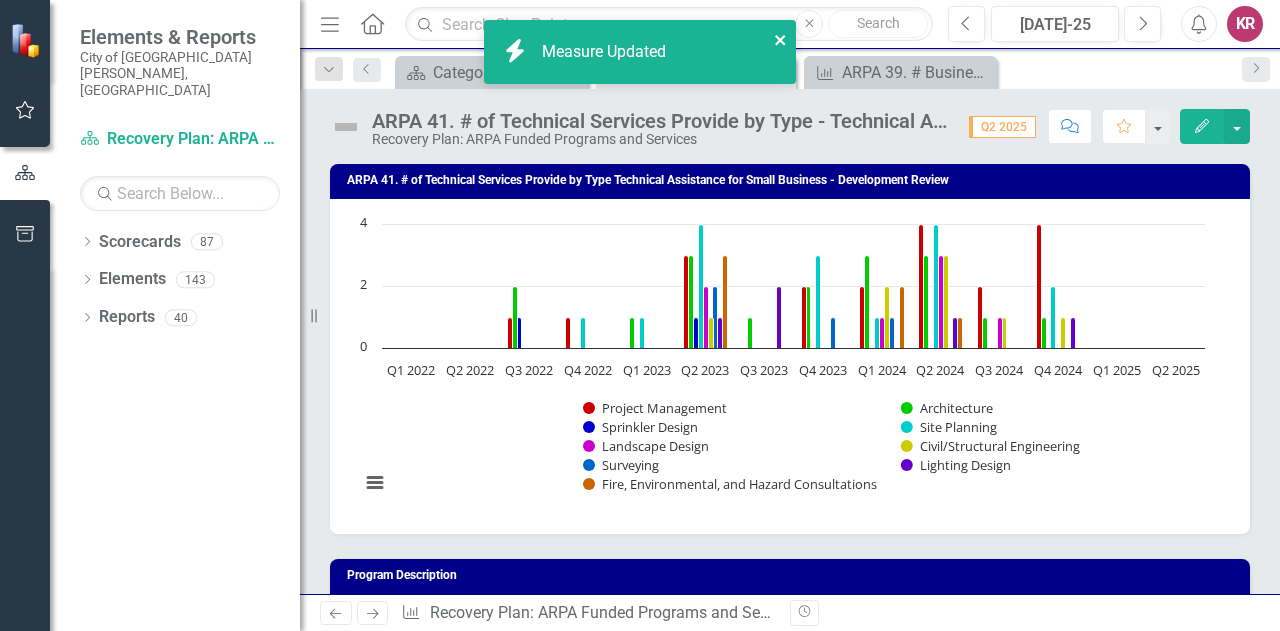 click 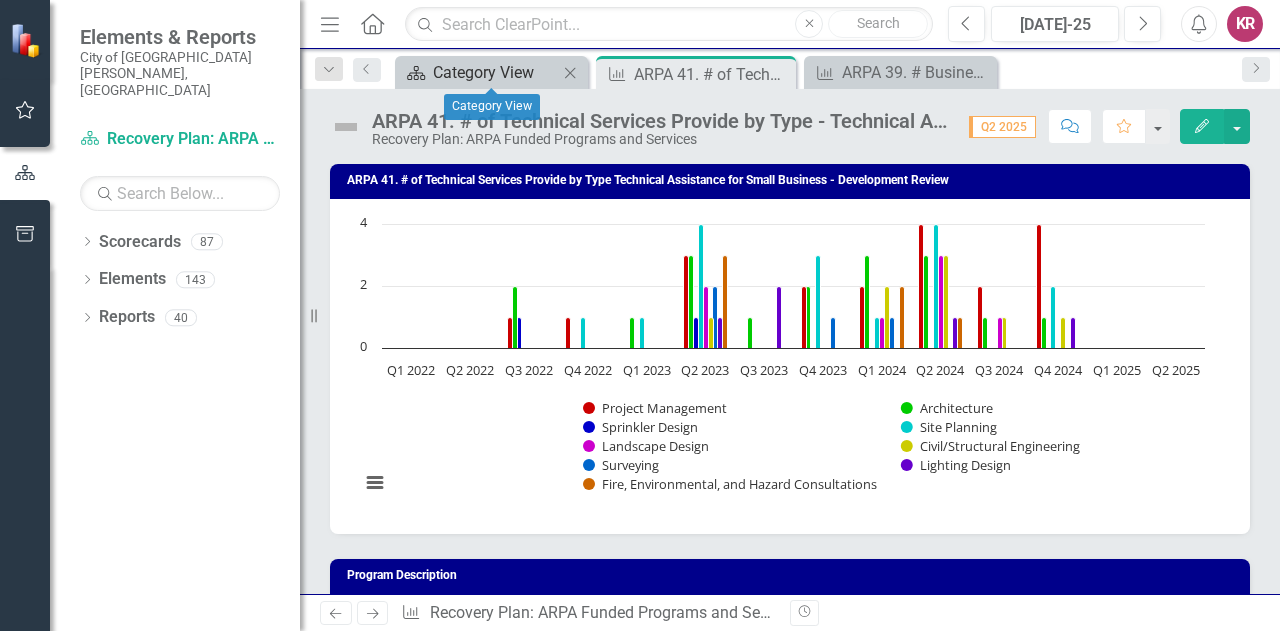 click on "Category View" at bounding box center (495, 72) 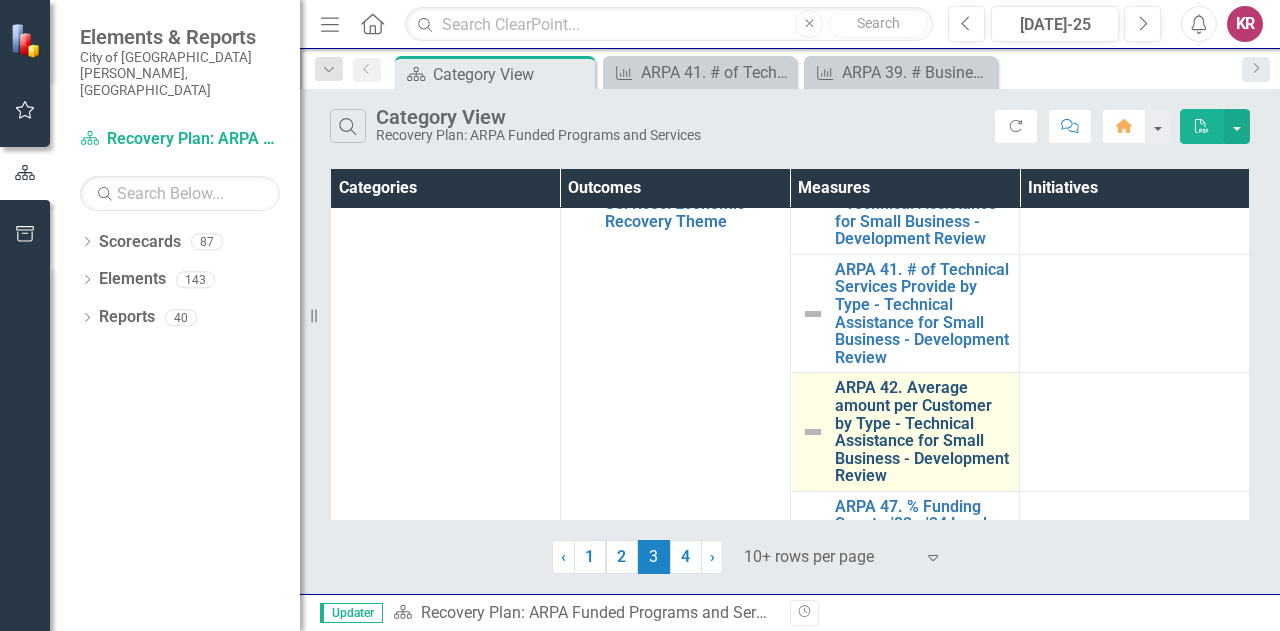 scroll, scrollTop: 271, scrollLeft: 0, axis: vertical 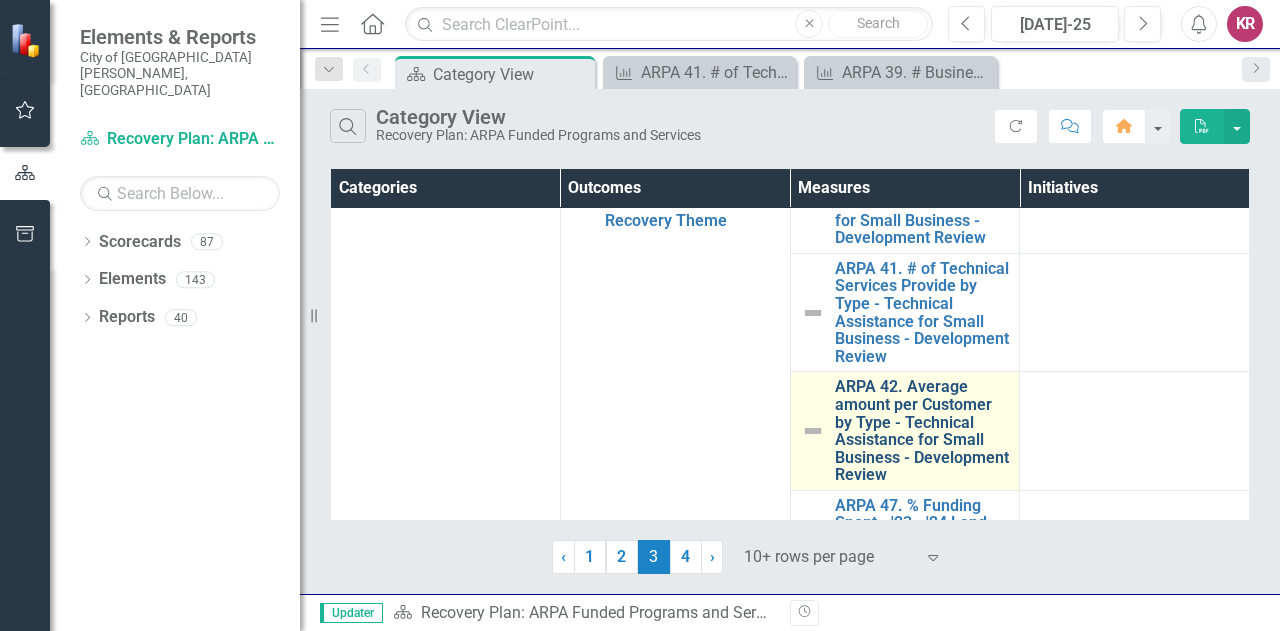 click on "ARPA 42. Average amount per Customer by Type - Technical Assistance for Small Business - Development Review" at bounding box center (922, 431) 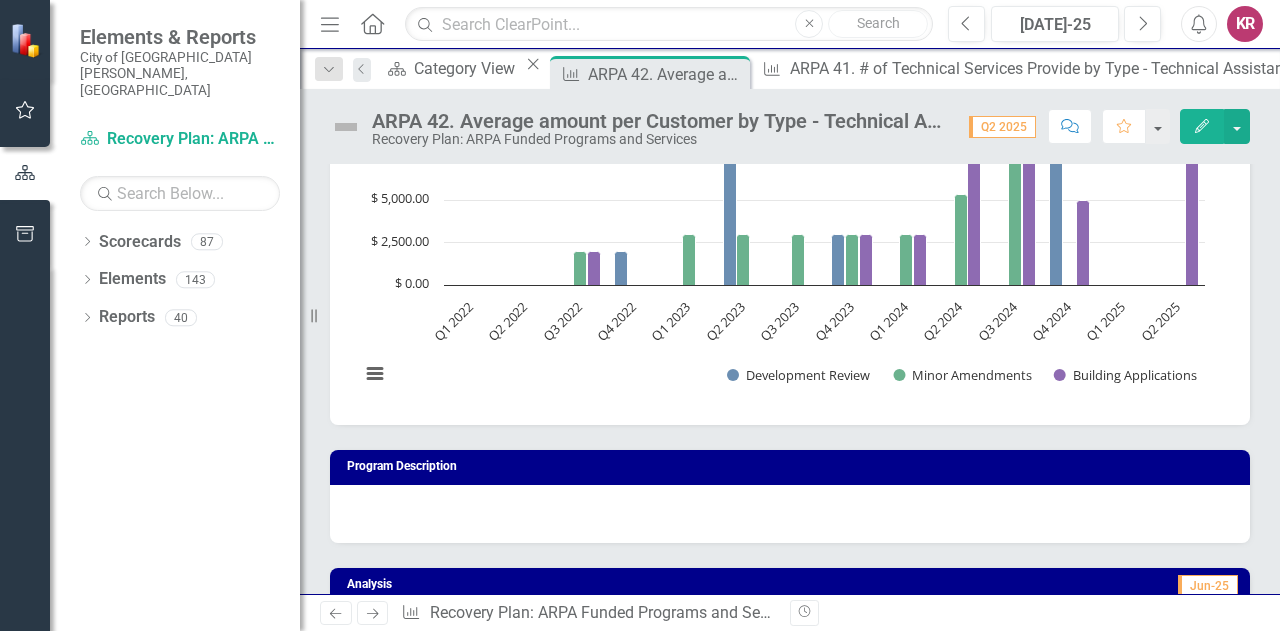 scroll, scrollTop: 110, scrollLeft: 0, axis: vertical 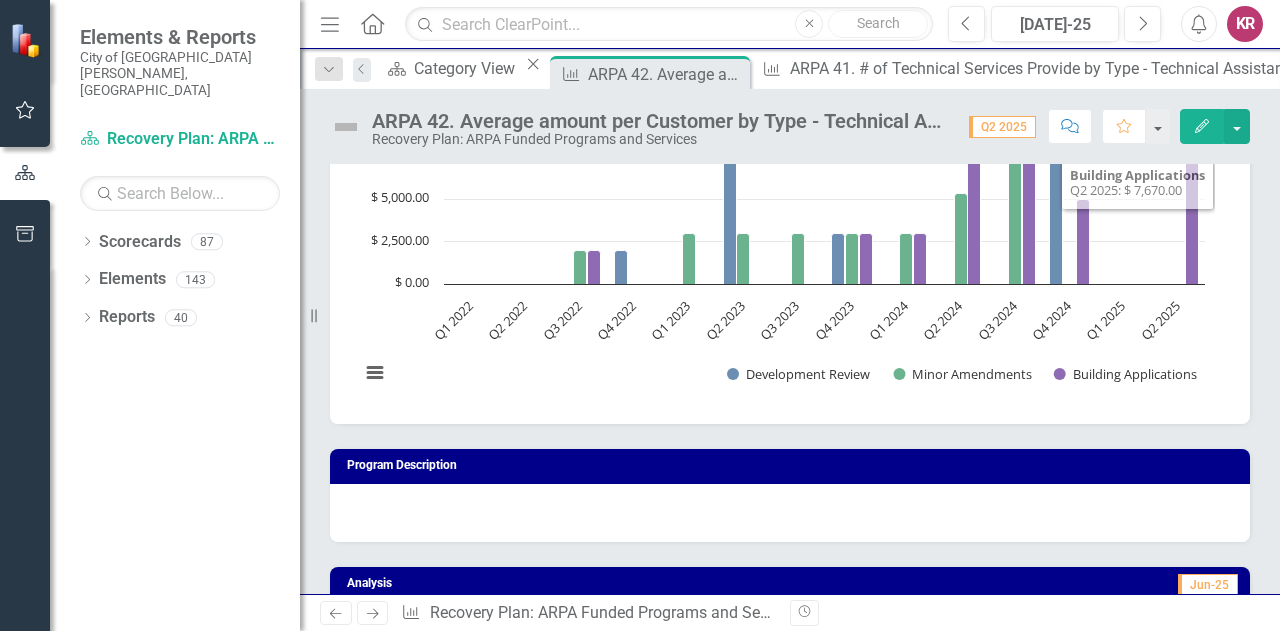 click on "Edit" 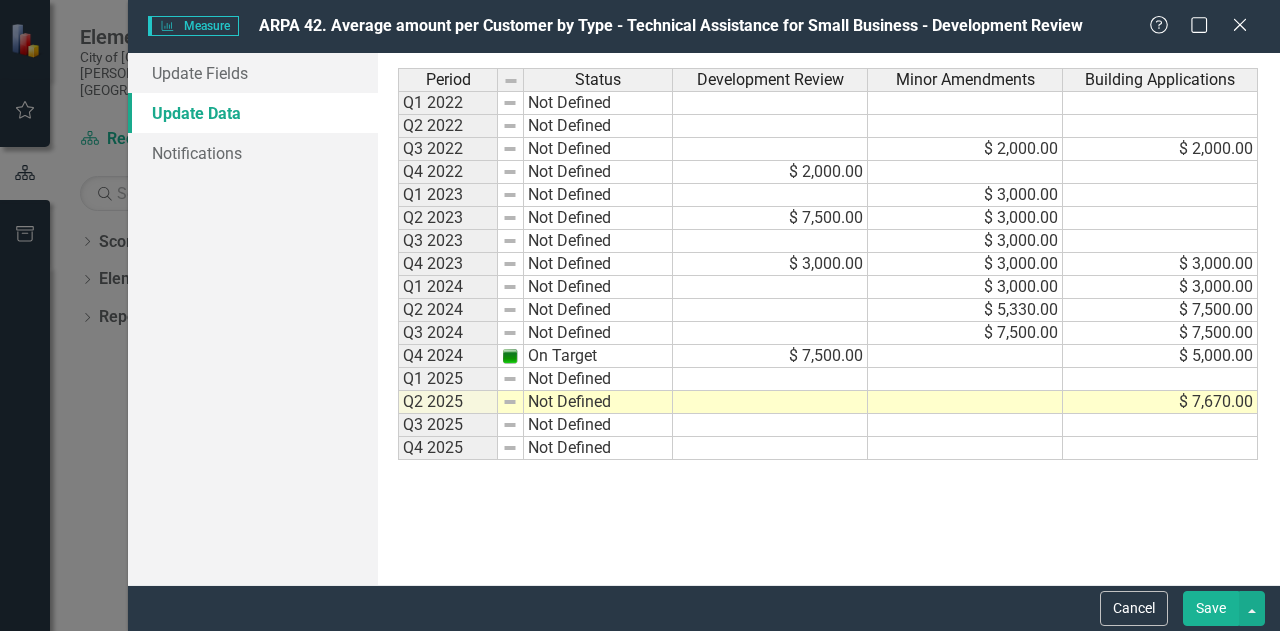 scroll, scrollTop: 0, scrollLeft: 0, axis: both 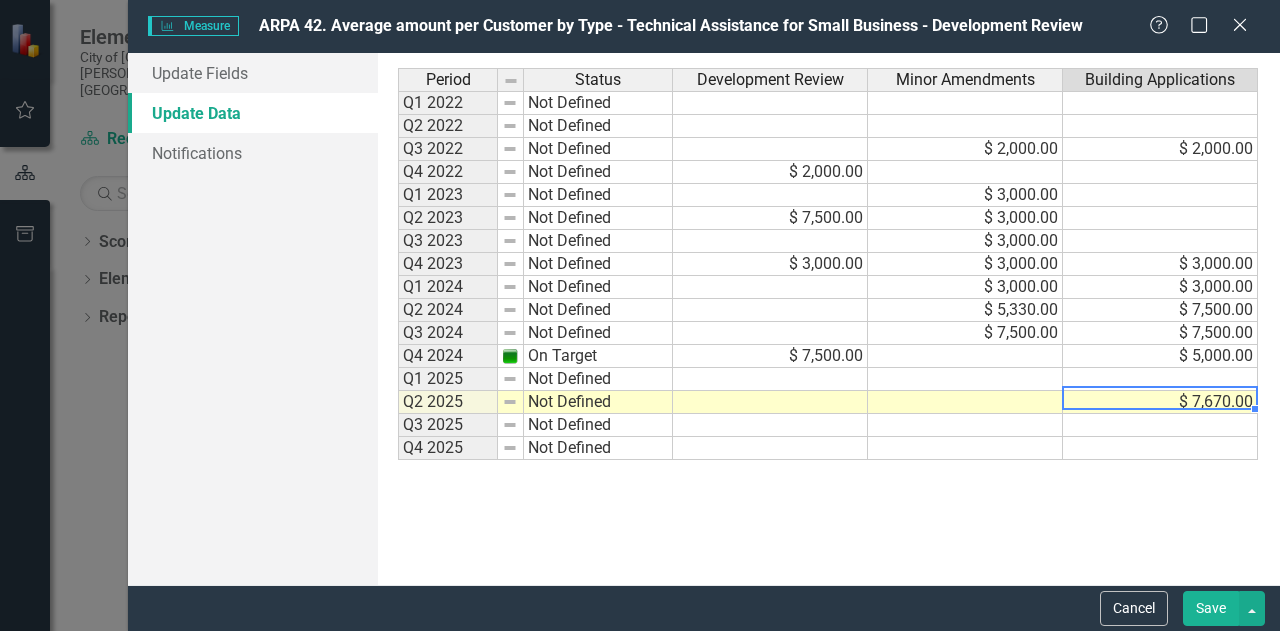 click on "$ 7,670.00" at bounding box center (1160, 402) 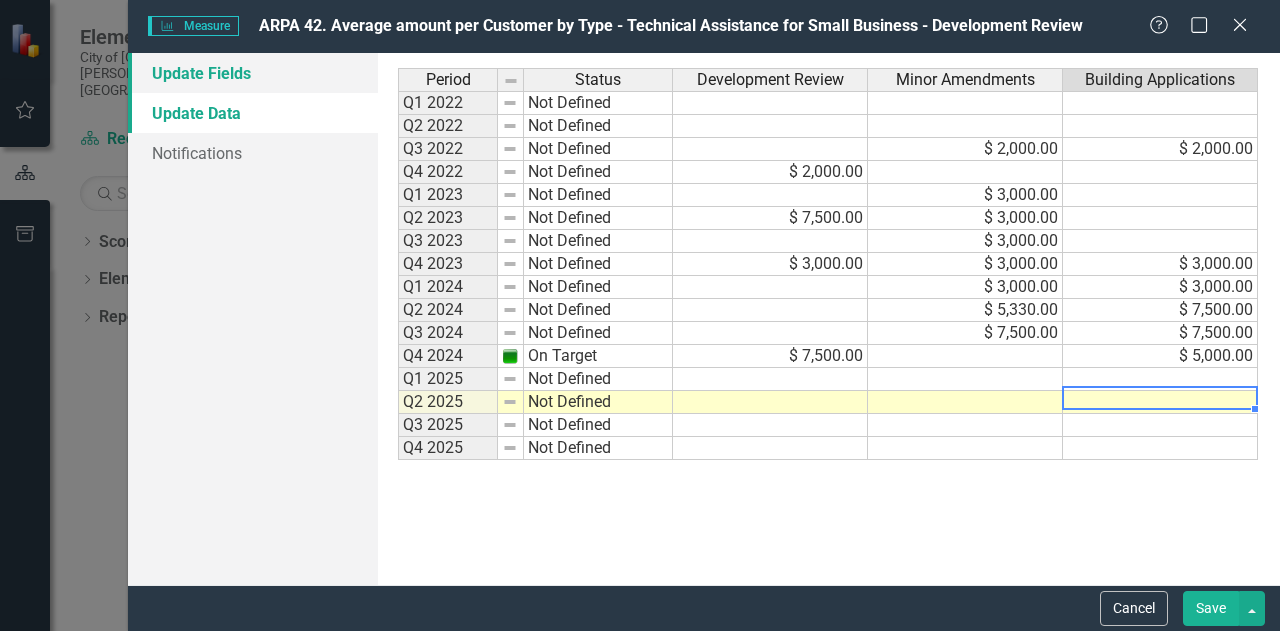 click on "Update Fields" at bounding box center [253, 73] 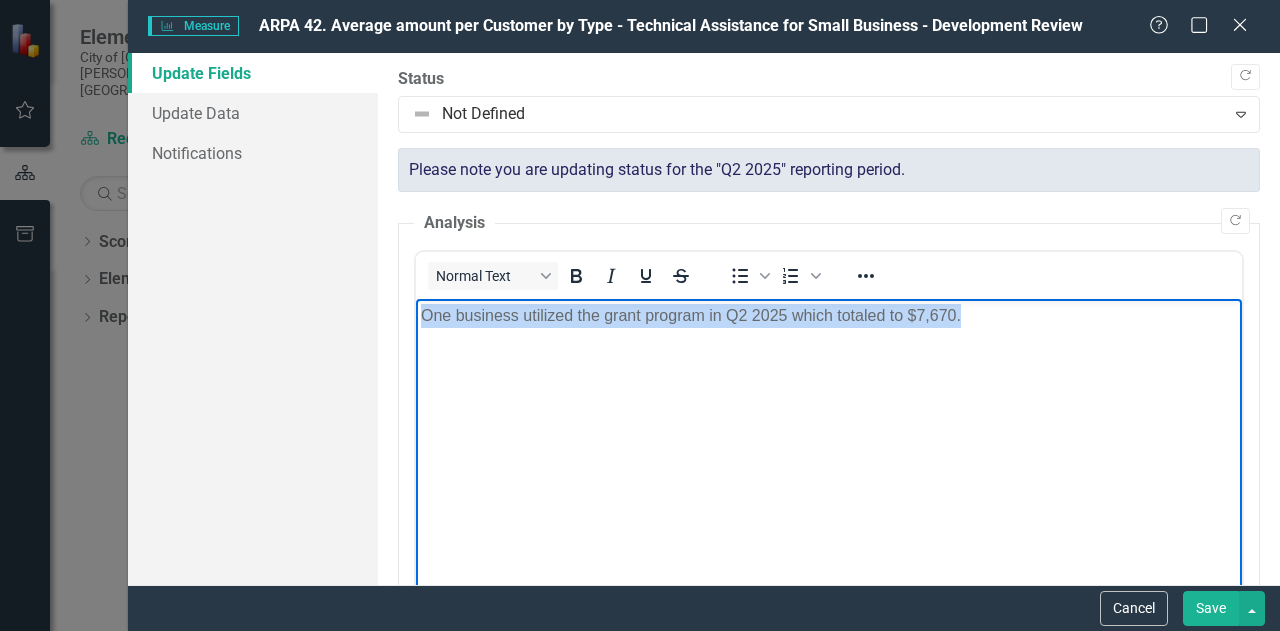 drag, startPoint x: 997, startPoint y: 325, endPoint x: 775, endPoint y: 626, distance: 374.01202 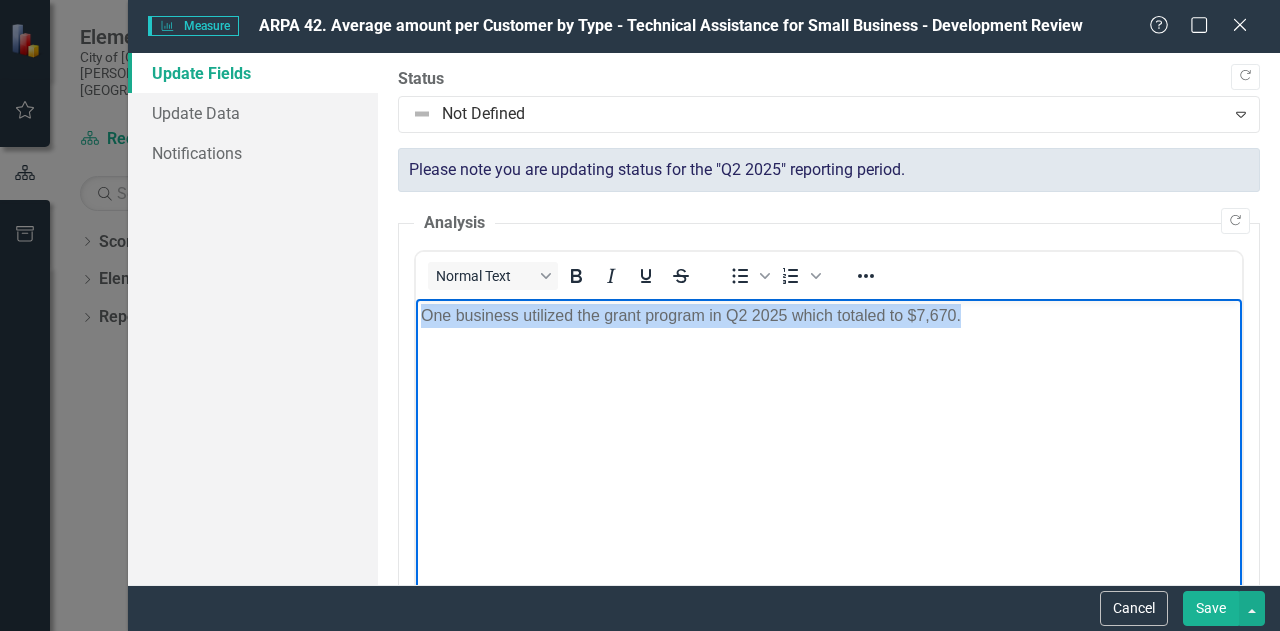 type 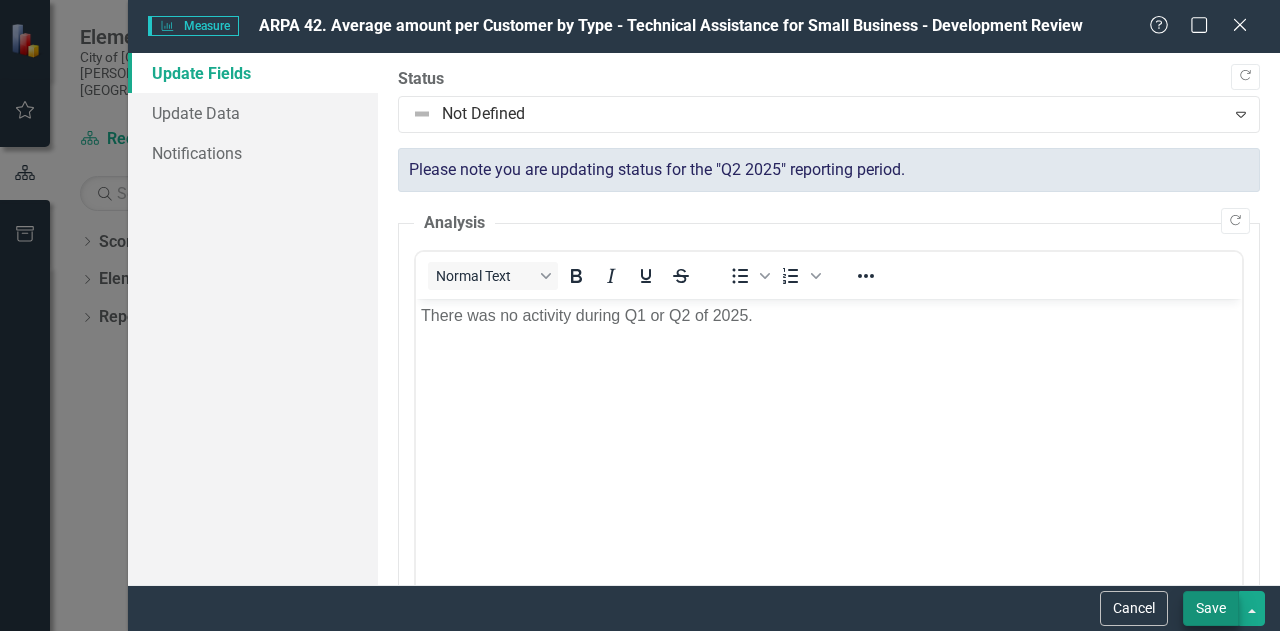 click on "Save" at bounding box center (1211, 608) 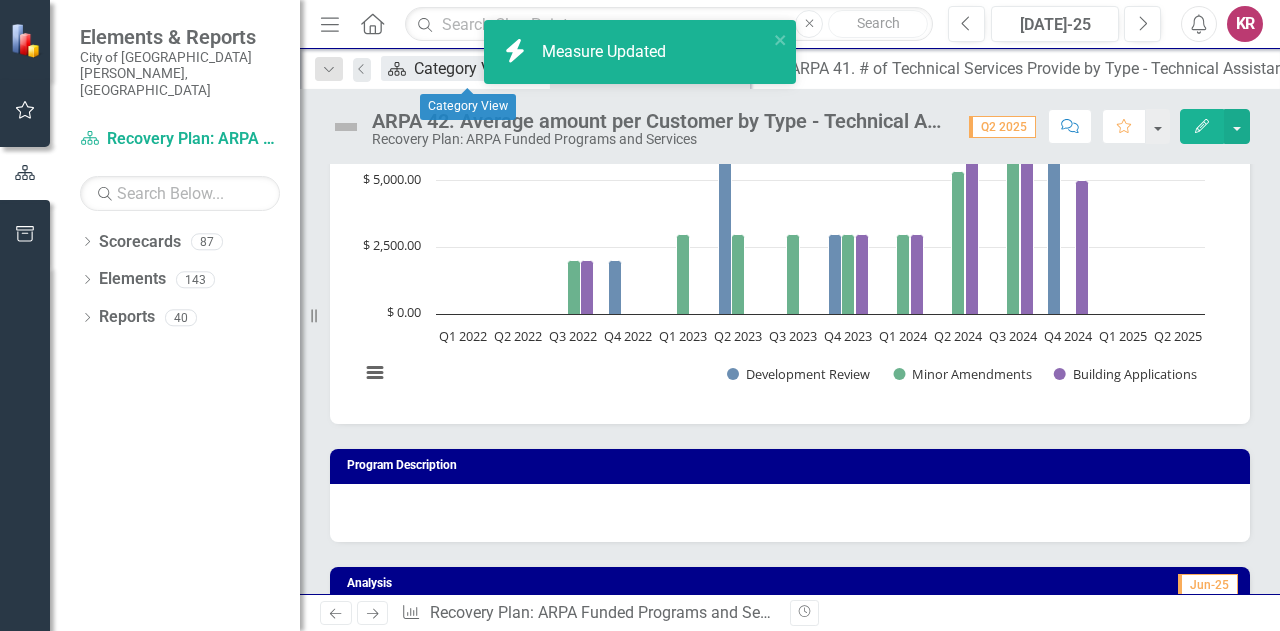 click on "Scorecard Category View" at bounding box center (451, 68) 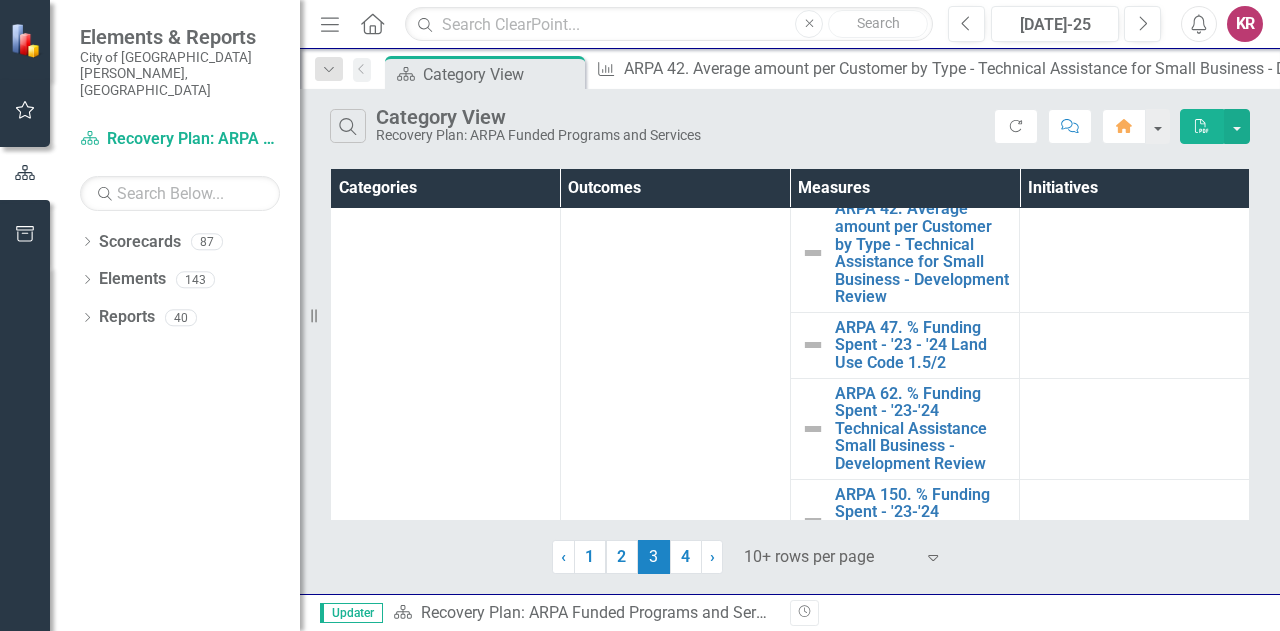 scroll, scrollTop: 461, scrollLeft: 0, axis: vertical 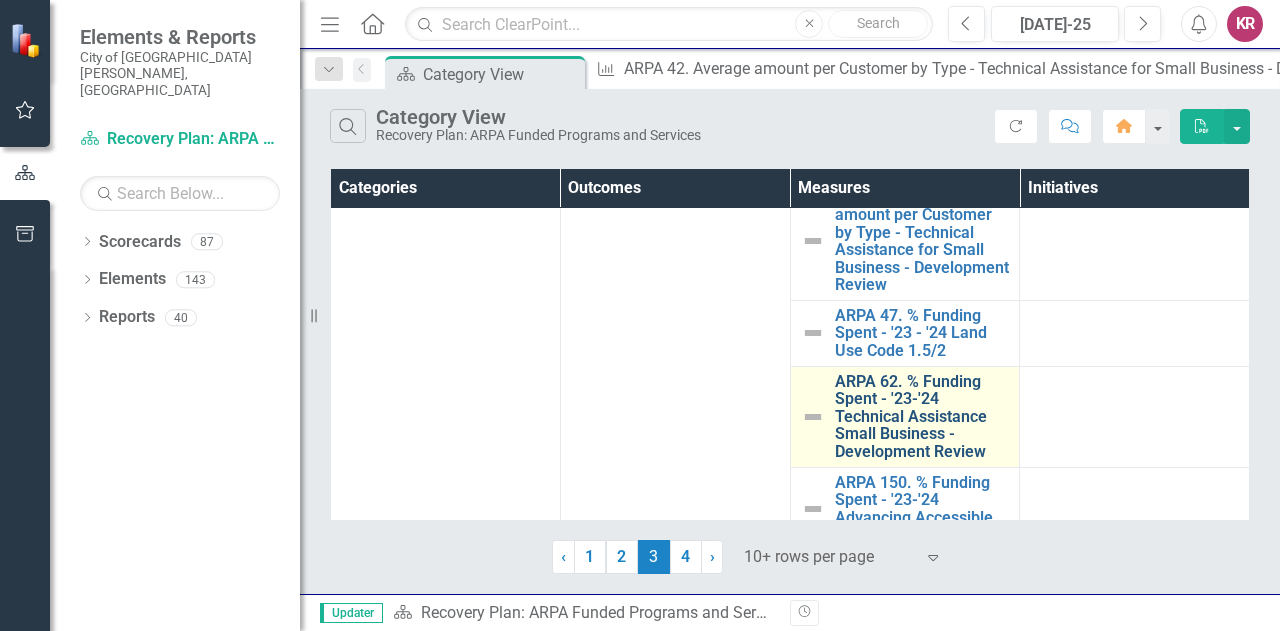 click on "ARPA 62. % Funding Spent - '23-'24 Technical Assistance Small Business - Development Review" at bounding box center [922, 417] 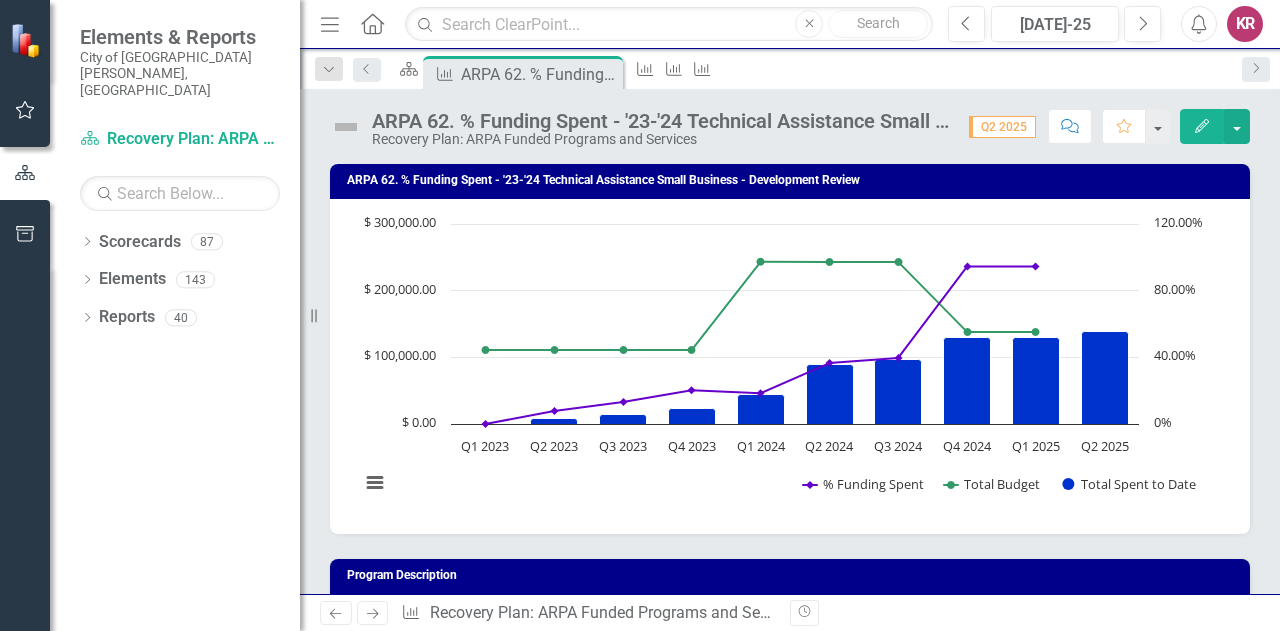 click on "Edit" 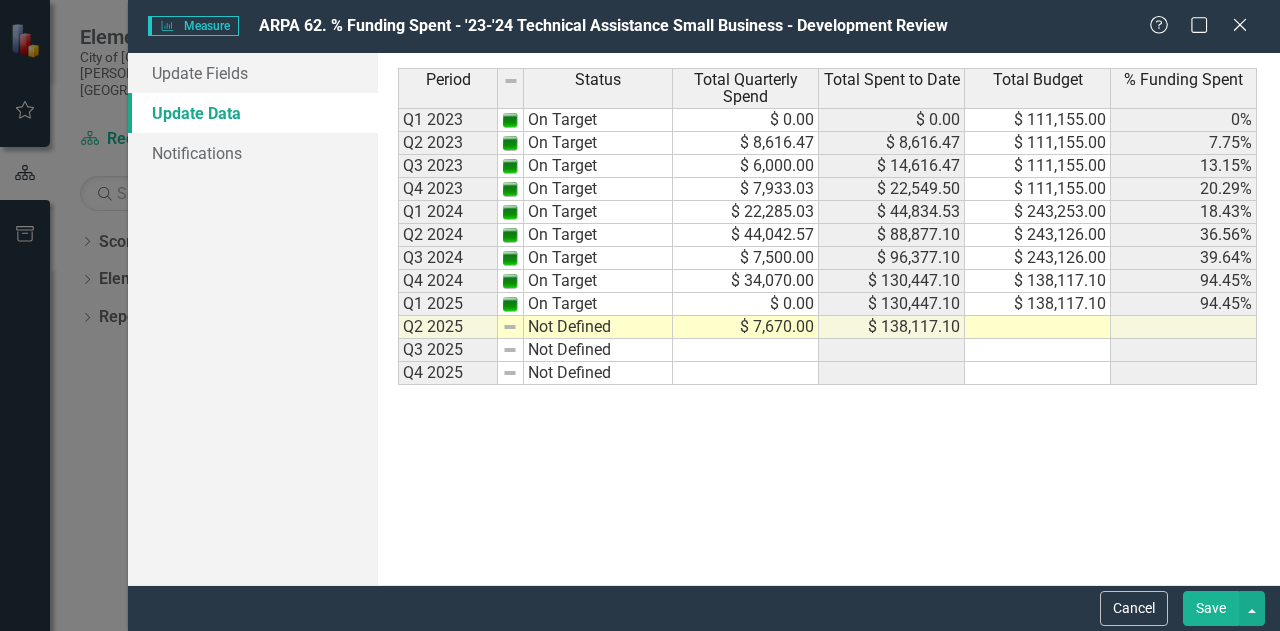 scroll, scrollTop: 0, scrollLeft: 0, axis: both 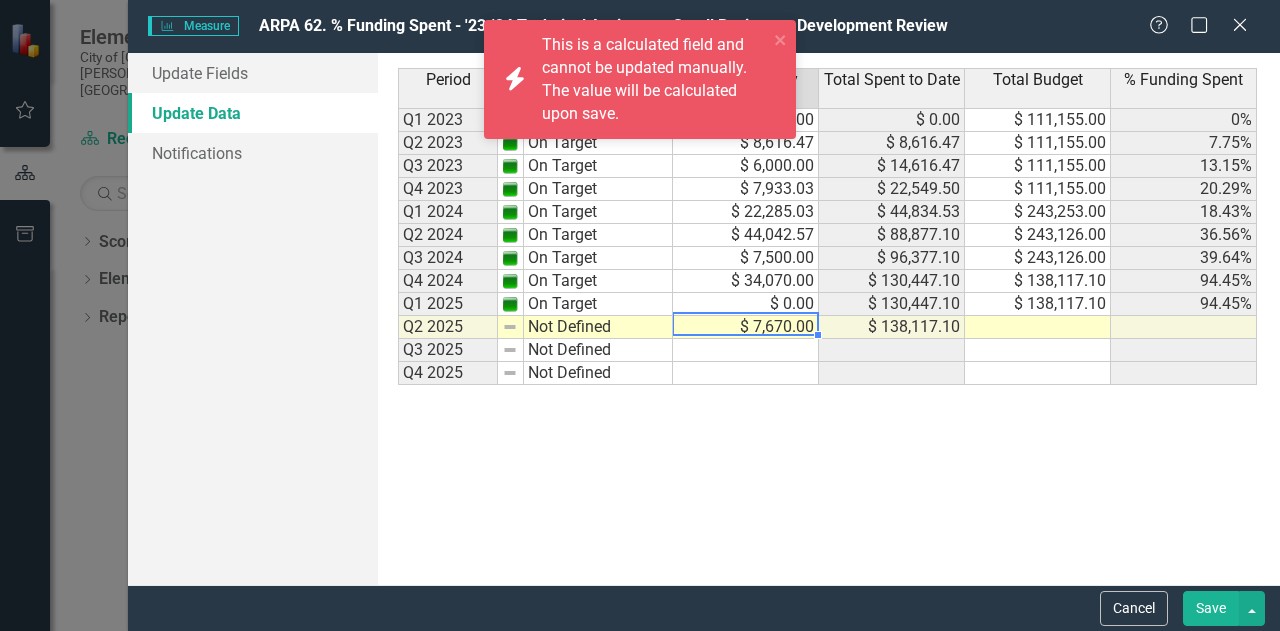 click on "$ 7,670.00" at bounding box center [746, 327] 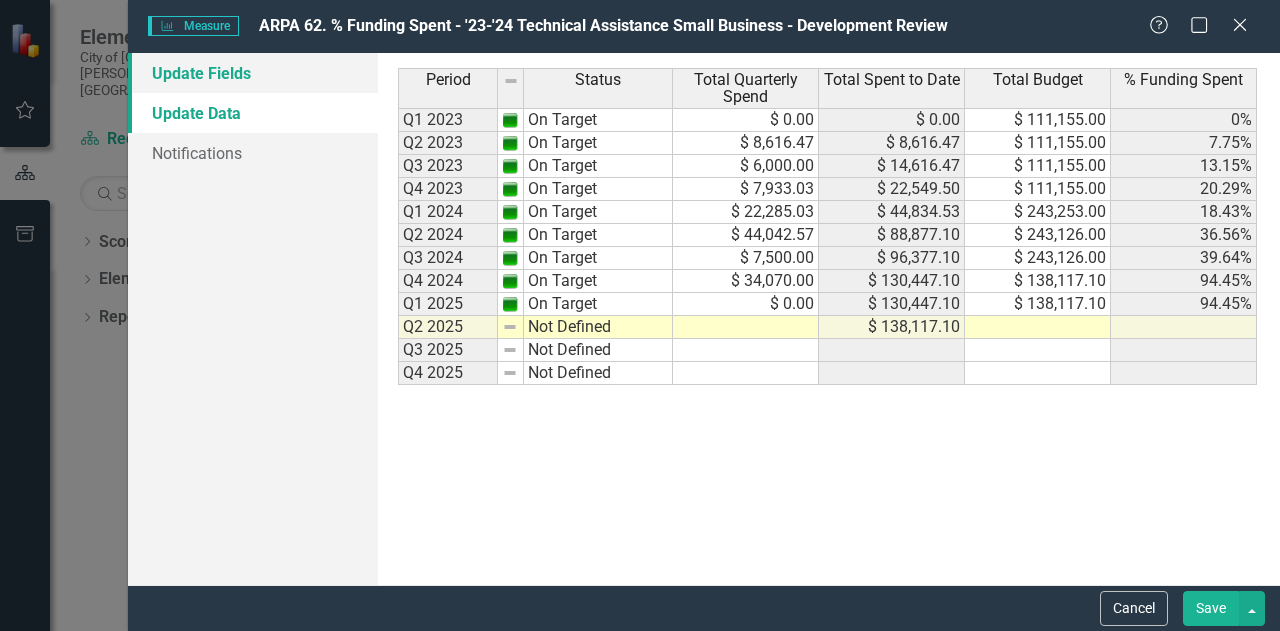 click on "Update Fields" at bounding box center (253, 73) 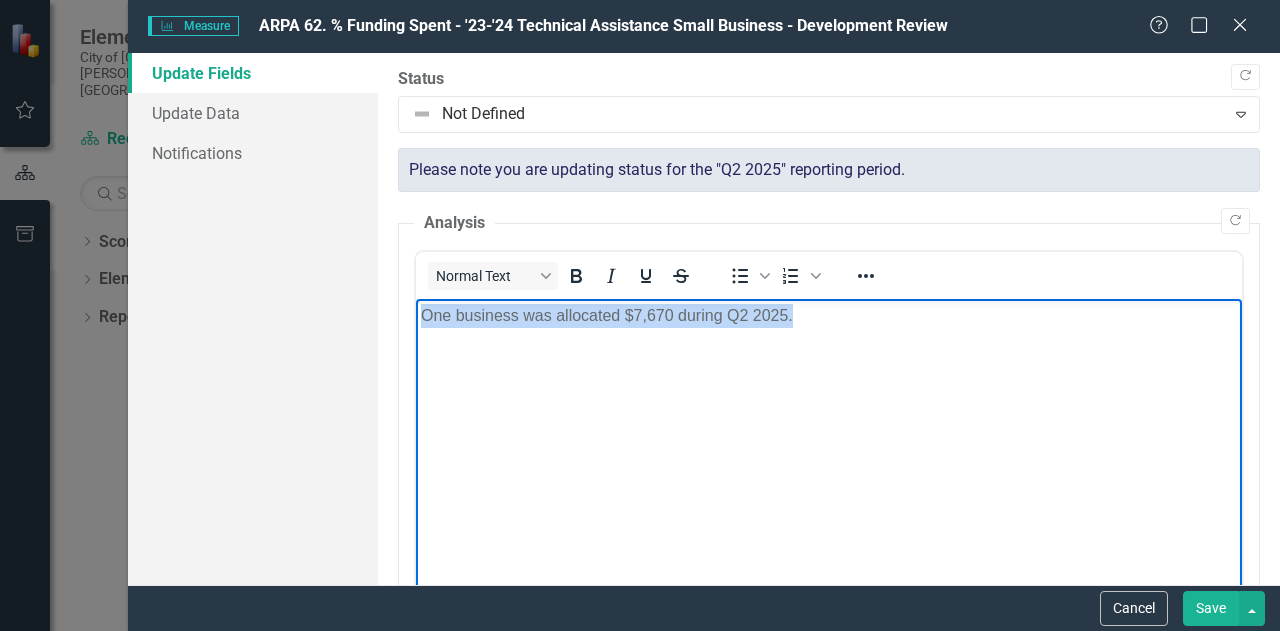 drag, startPoint x: 835, startPoint y: 319, endPoint x: 298, endPoint y: 326, distance: 537.0456 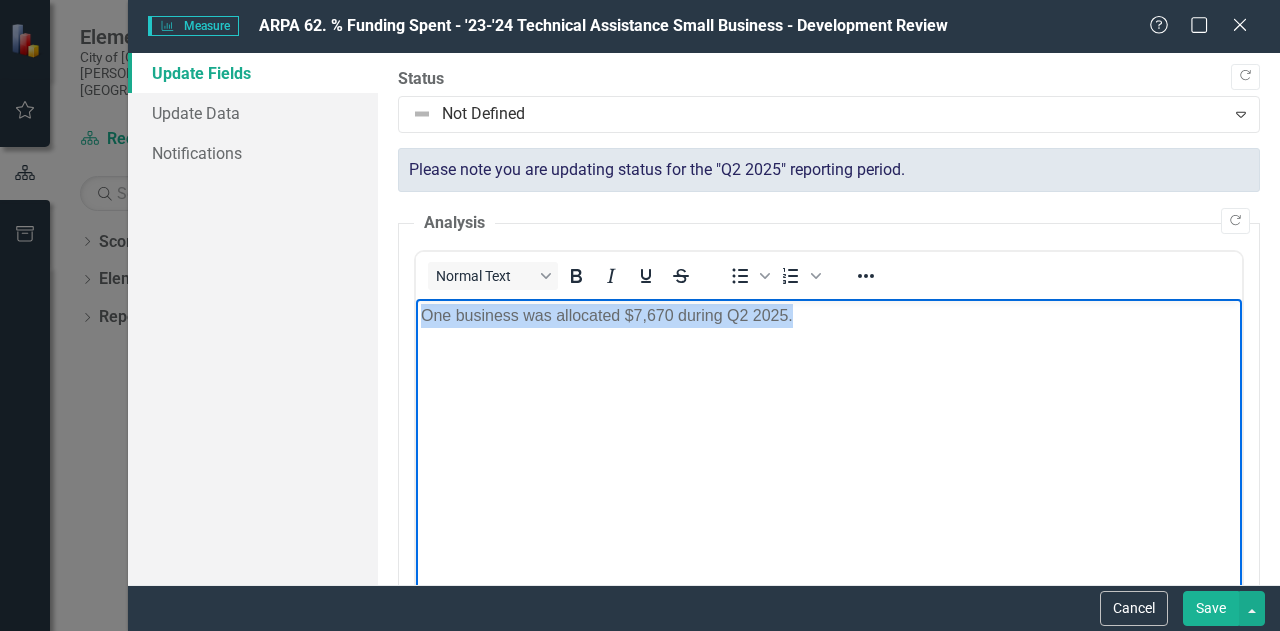 paste 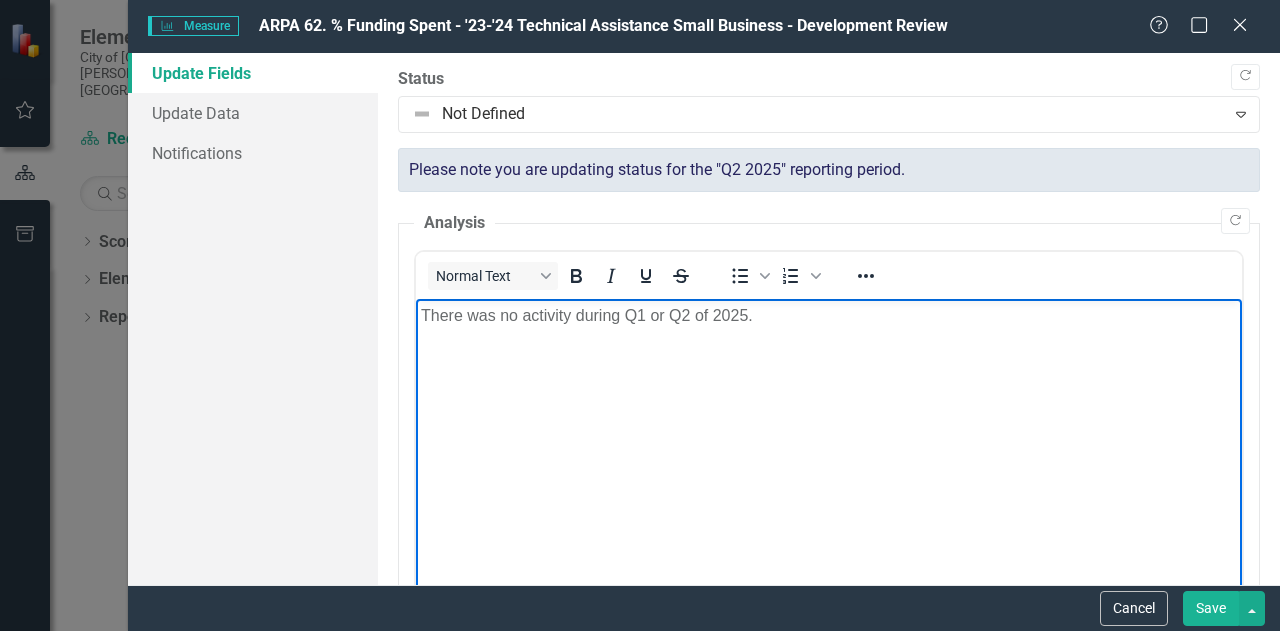 click on "Save" at bounding box center (1211, 608) 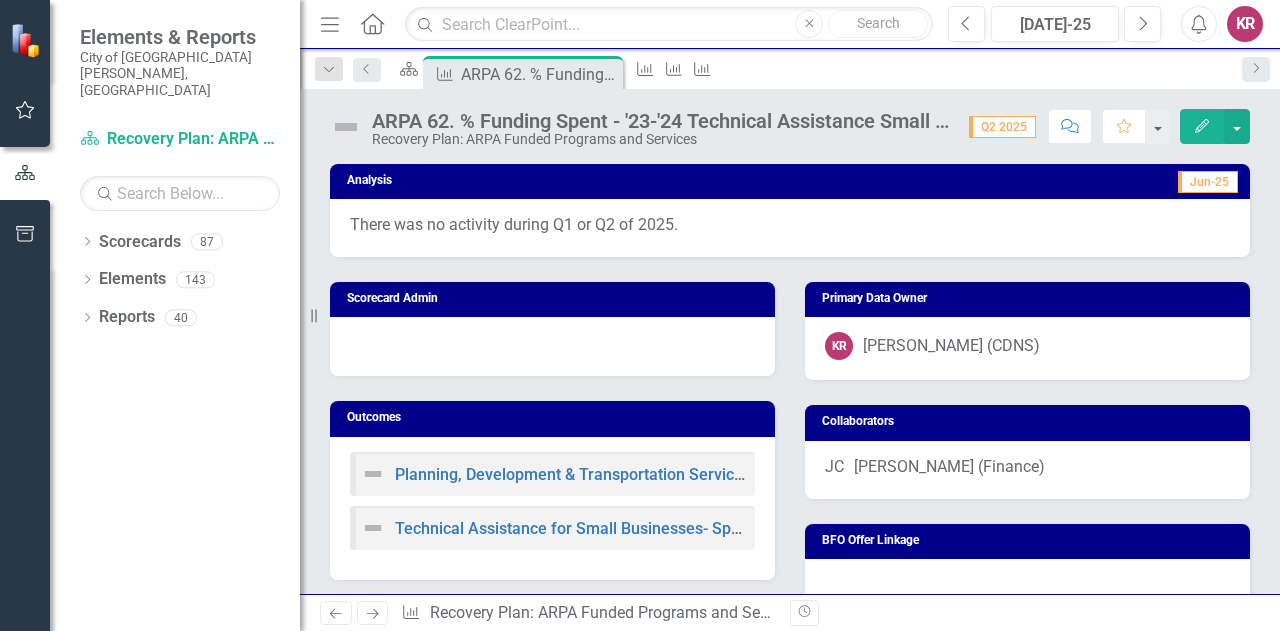 scroll, scrollTop: 538, scrollLeft: 0, axis: vertical 